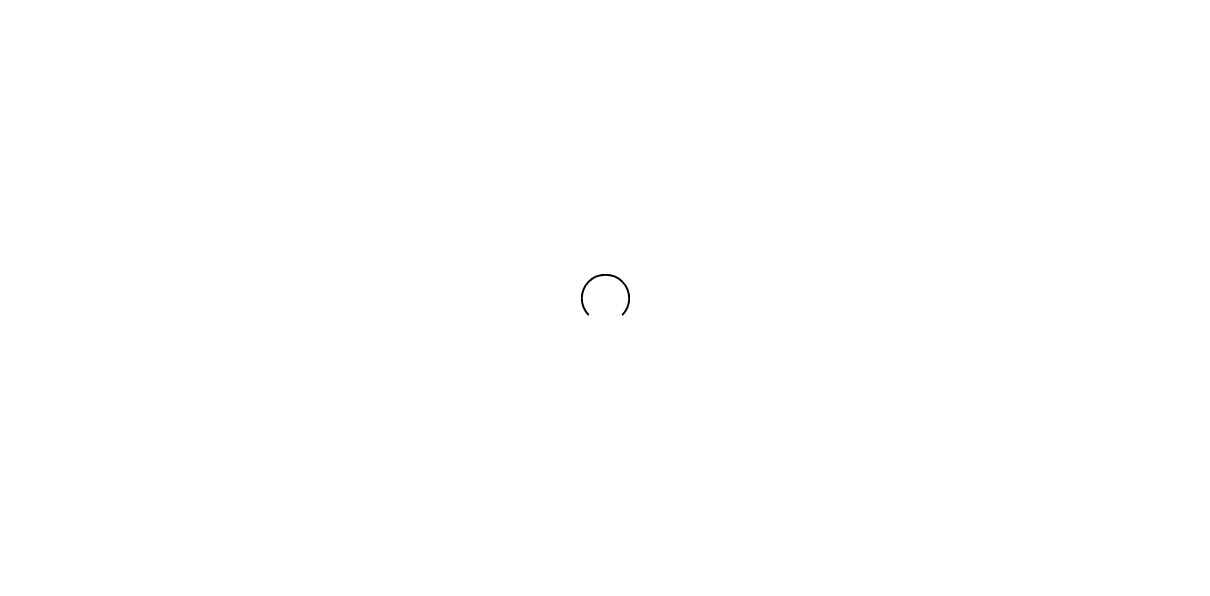 scroll, scrollTop: 0, scrollLeft: 0, axis: both 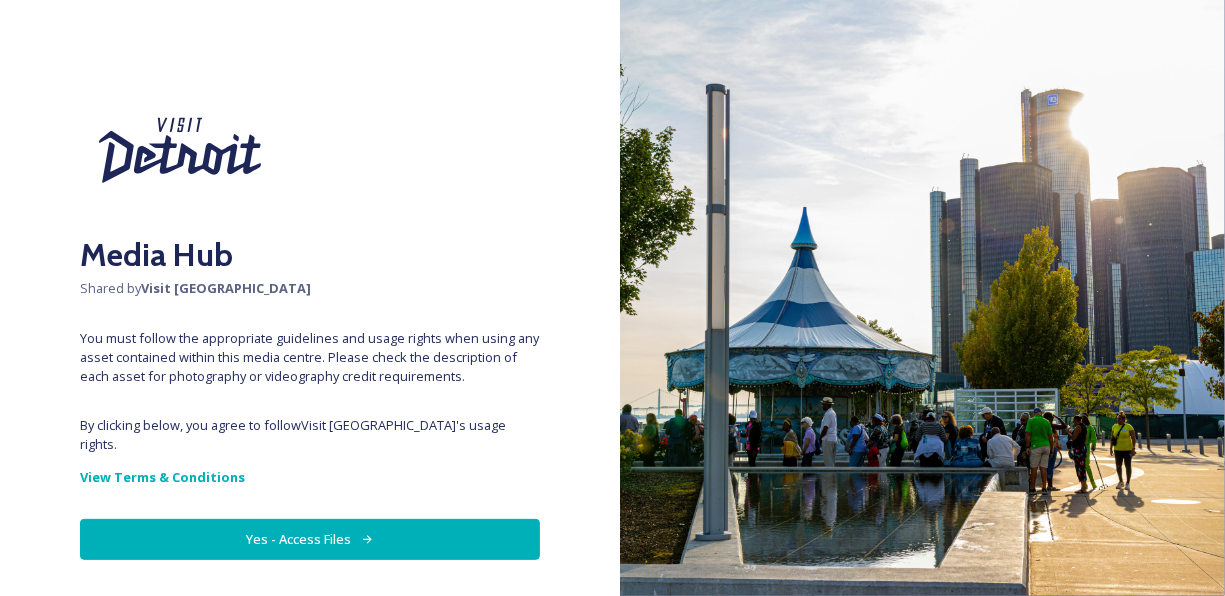 click on "Yes - Access Files" at bounding box center [310, 539] 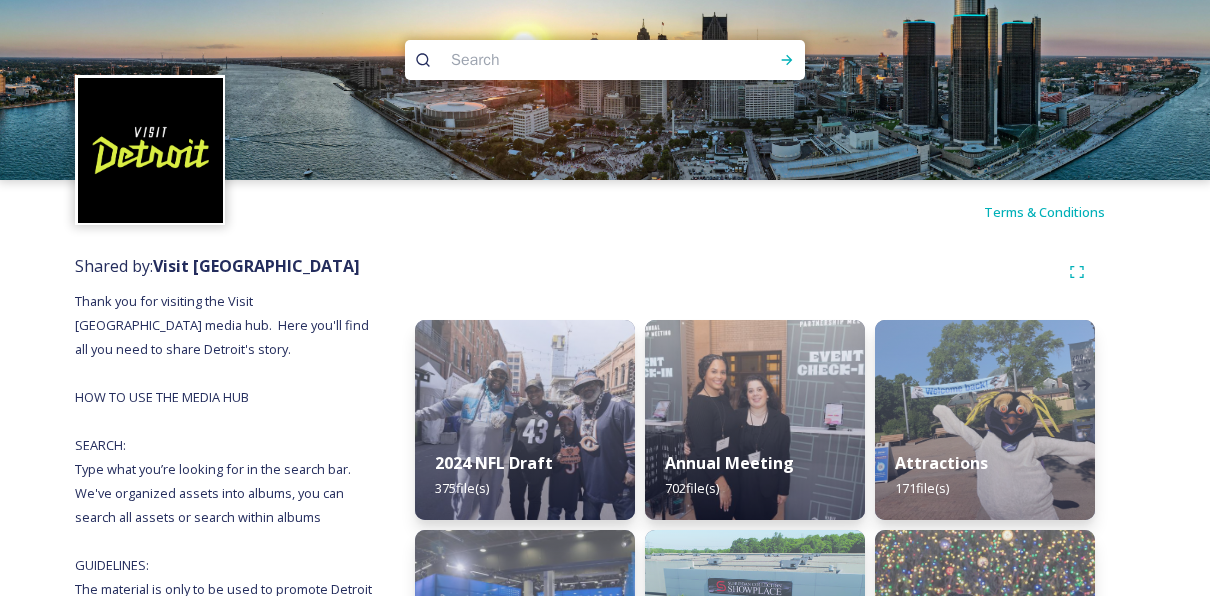 click at bounding box center [566, 60] 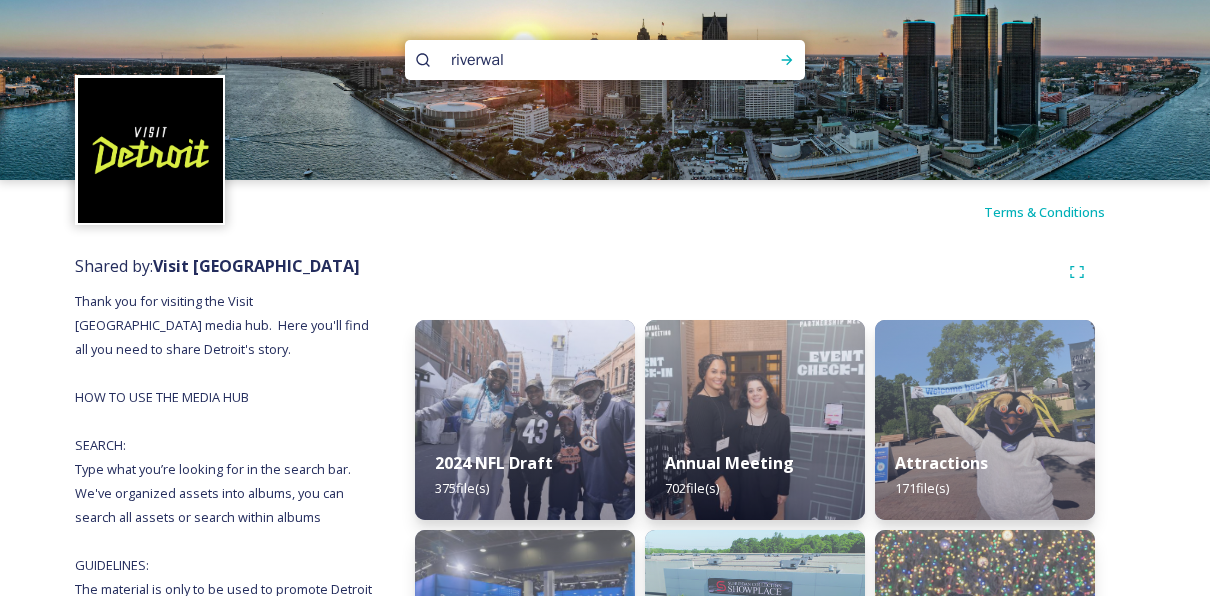type on "riverwalk" 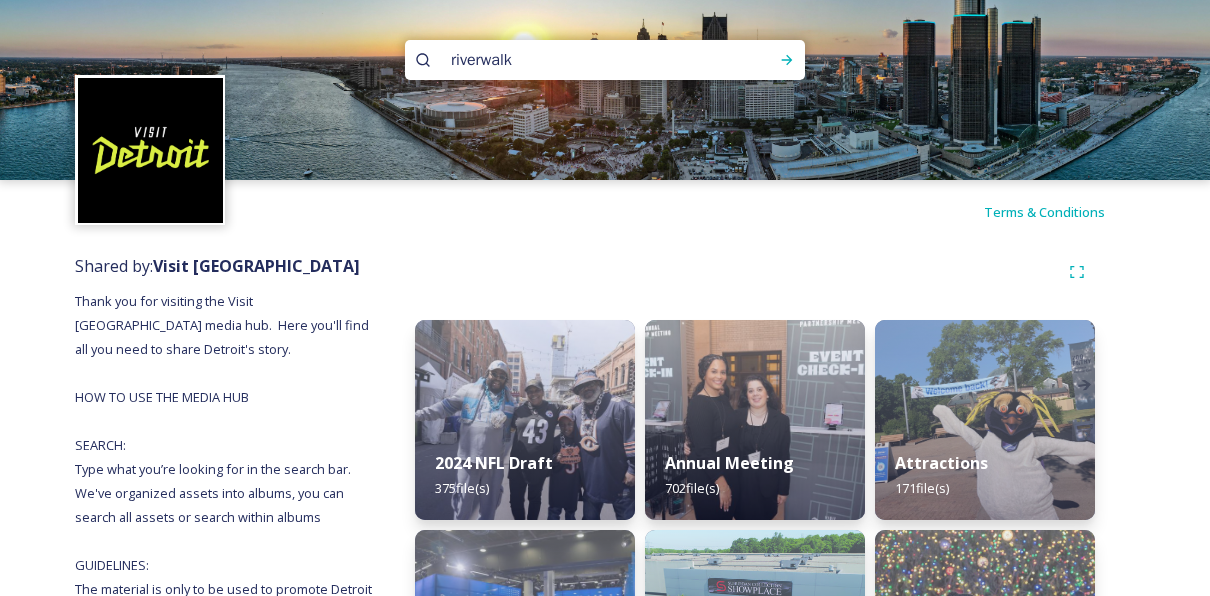 type 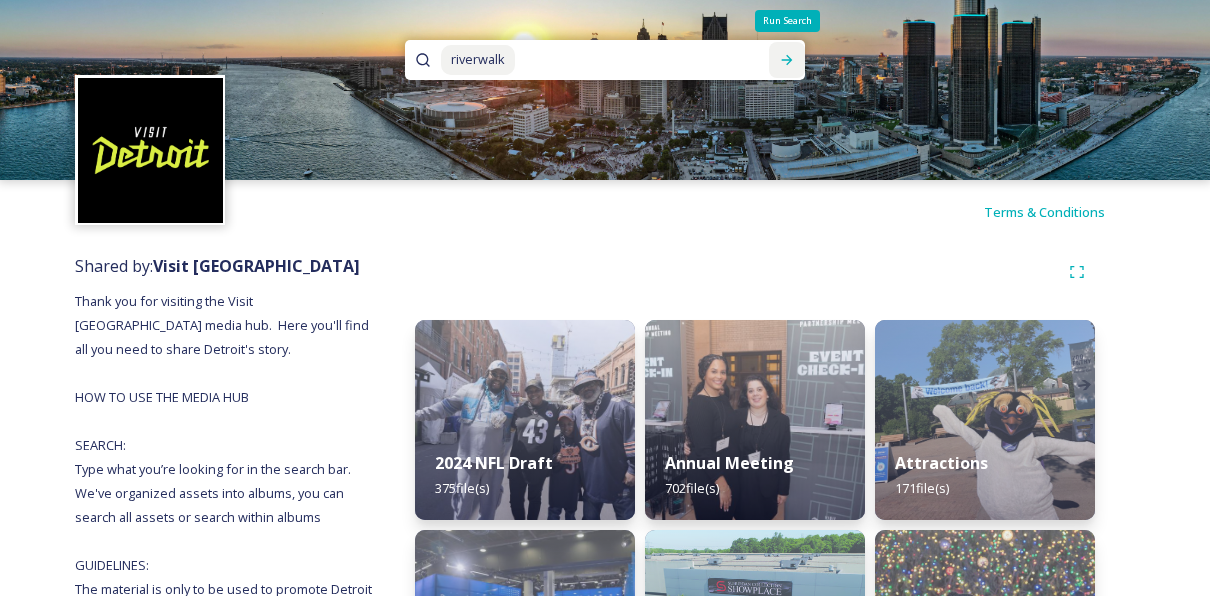 click 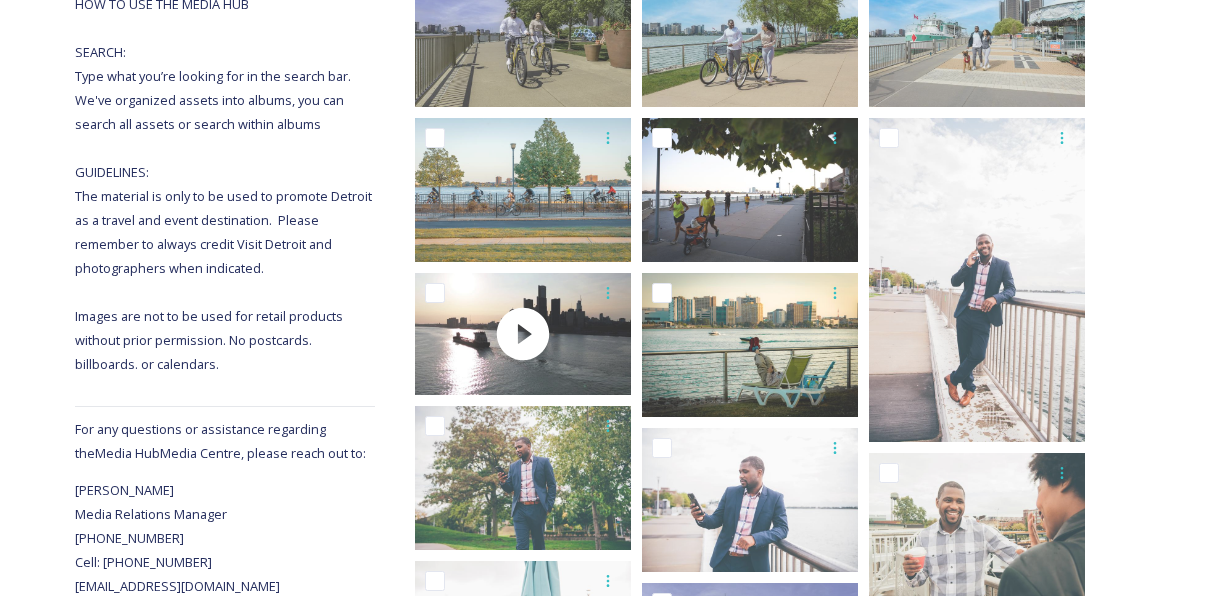scroll, scrollTop: 94, scrollLeft: 0, axis: vertical 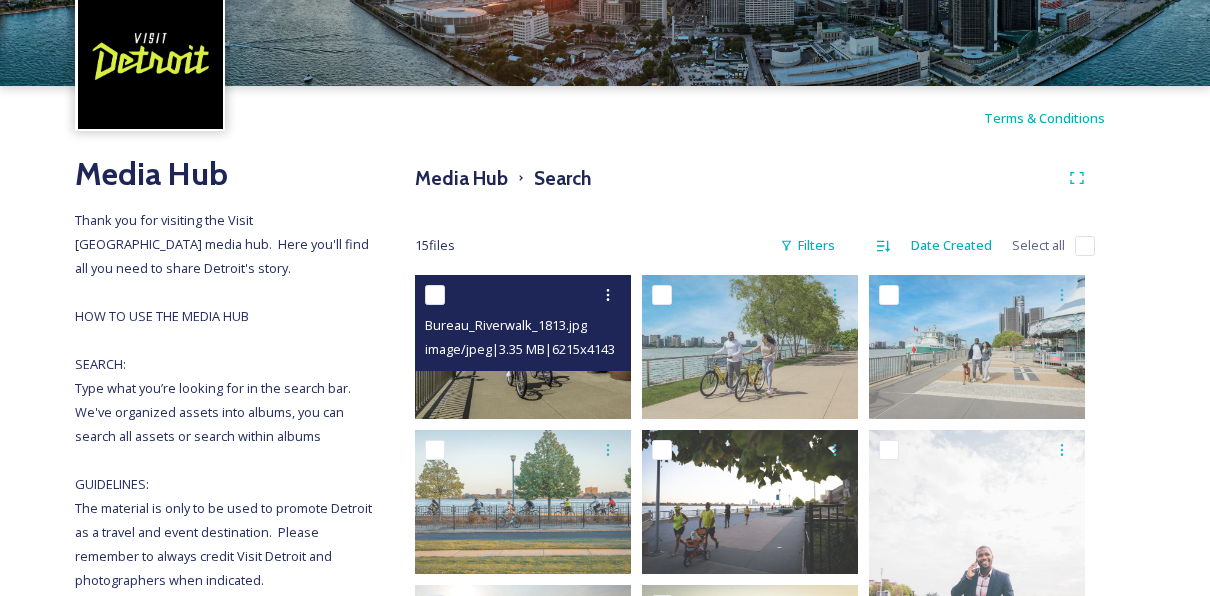 click at bounding box center [523, 347] 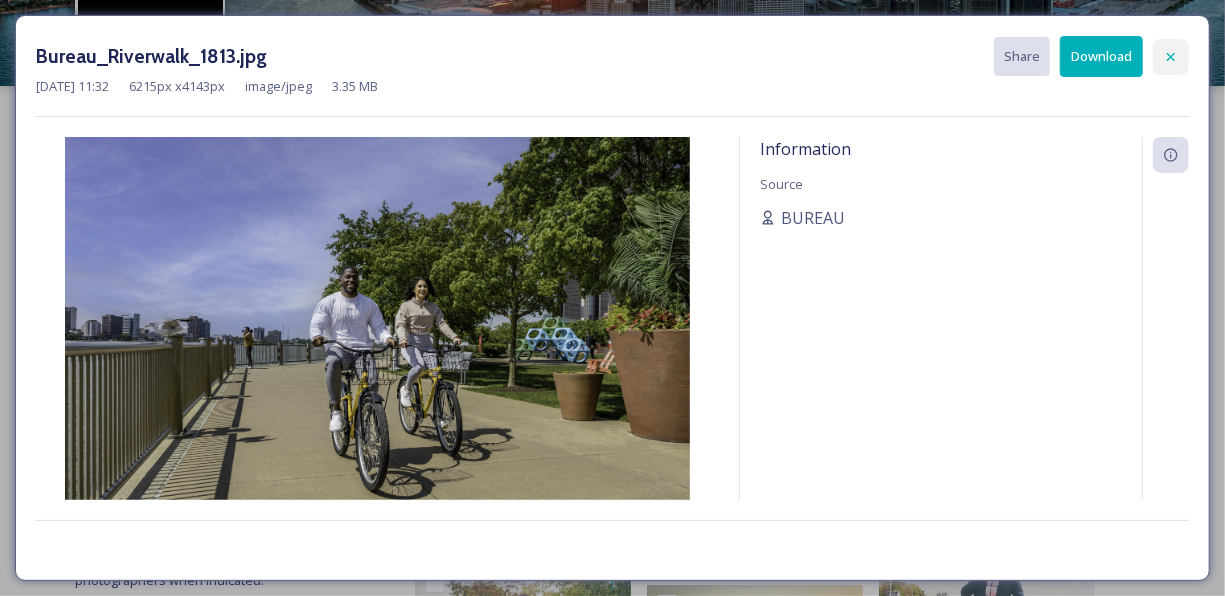 click at bounding box center [1171, 57] 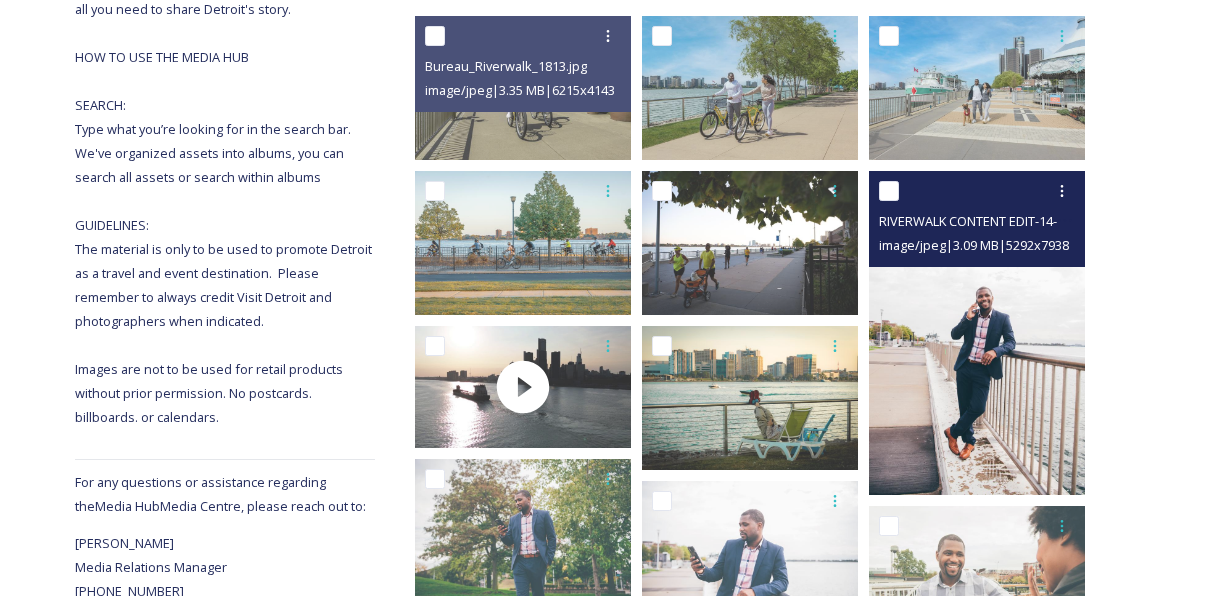 scroll, scrollTop: 428, scrollLeft: 0, axis: vertical 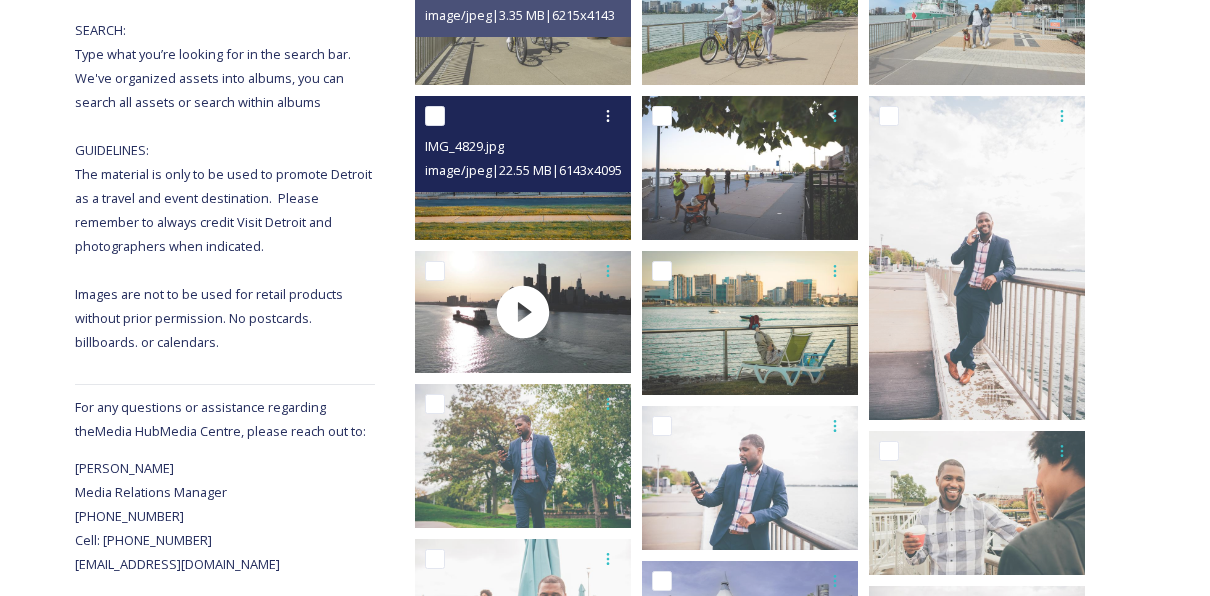 click at bounding box center (523, 168) 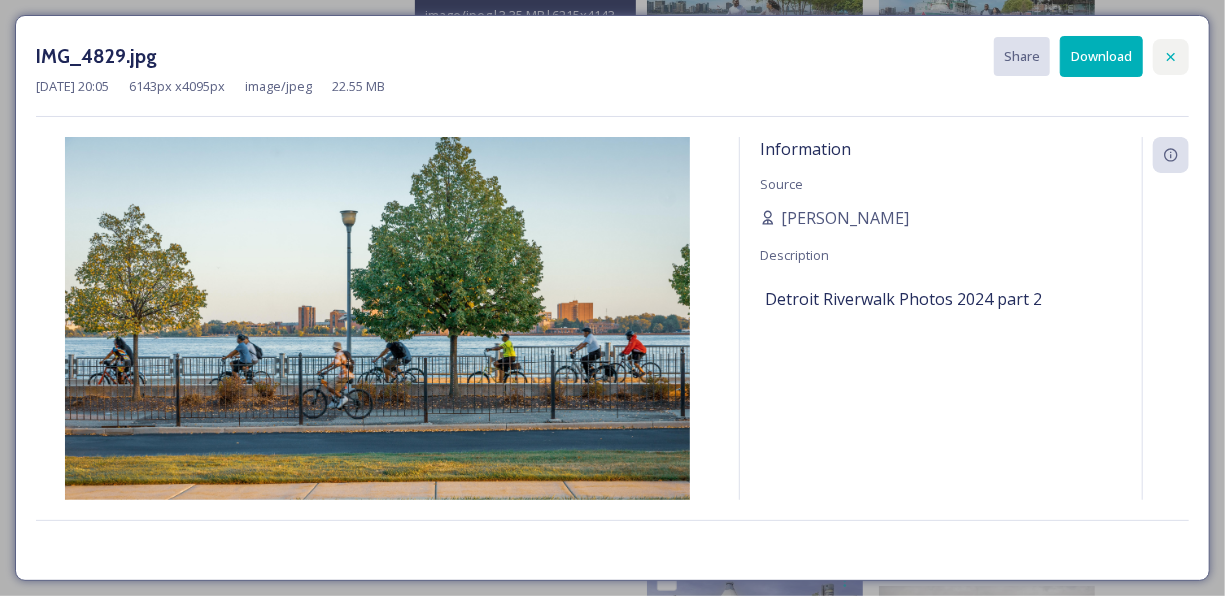 click 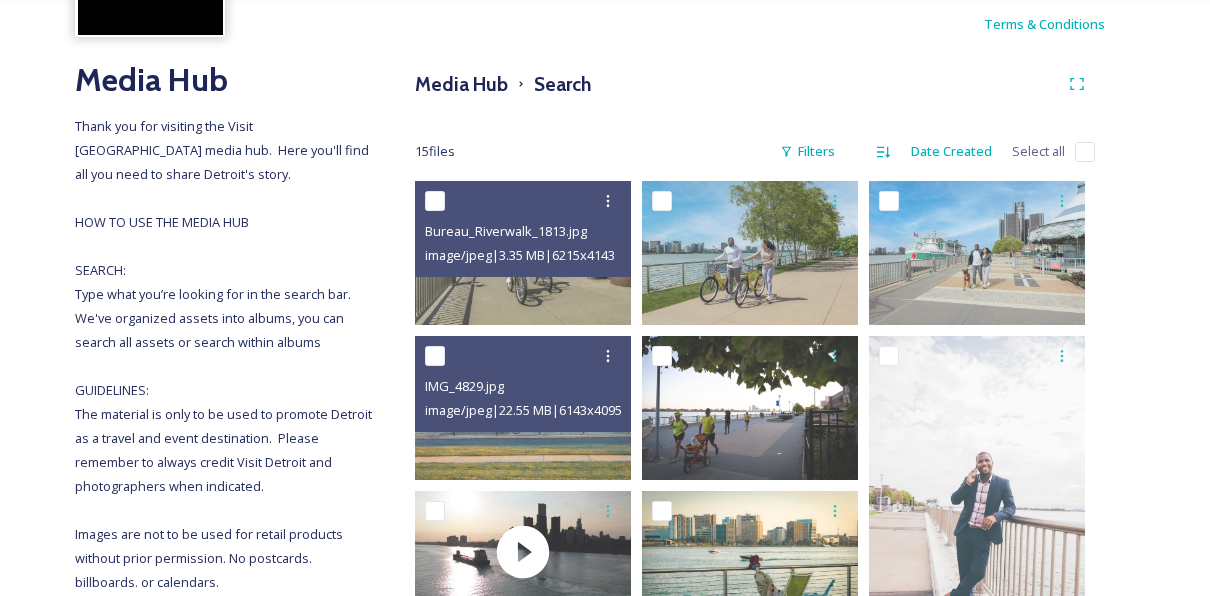 scroll, scrollTop: 0, scrollLeft: 0, axis: both 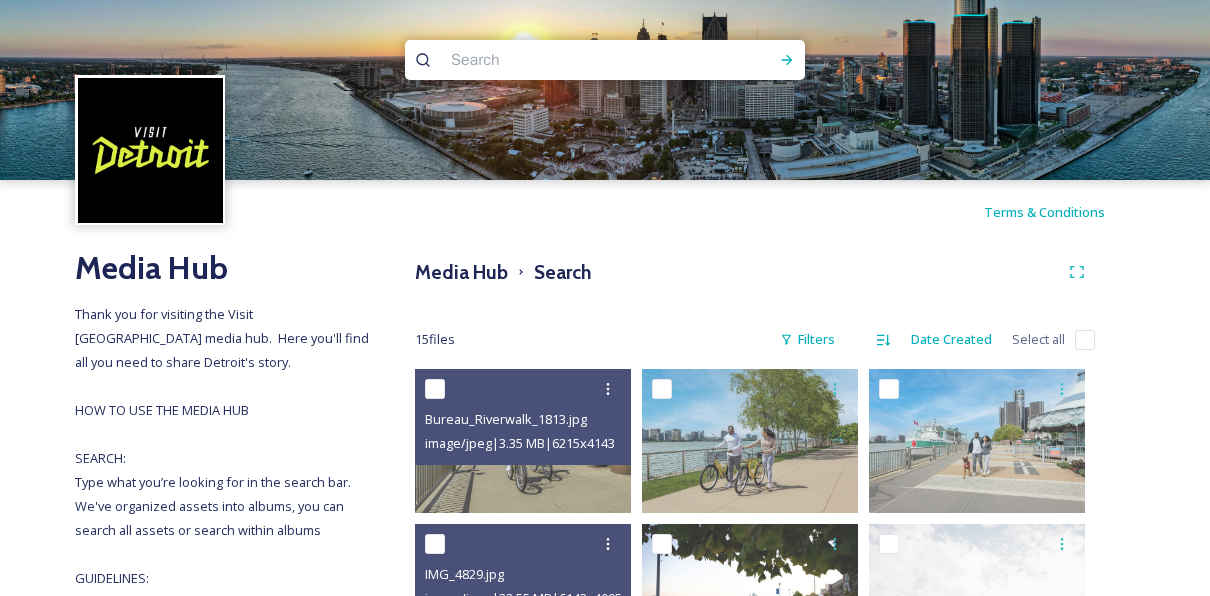 click at bounding box center (566, 60) 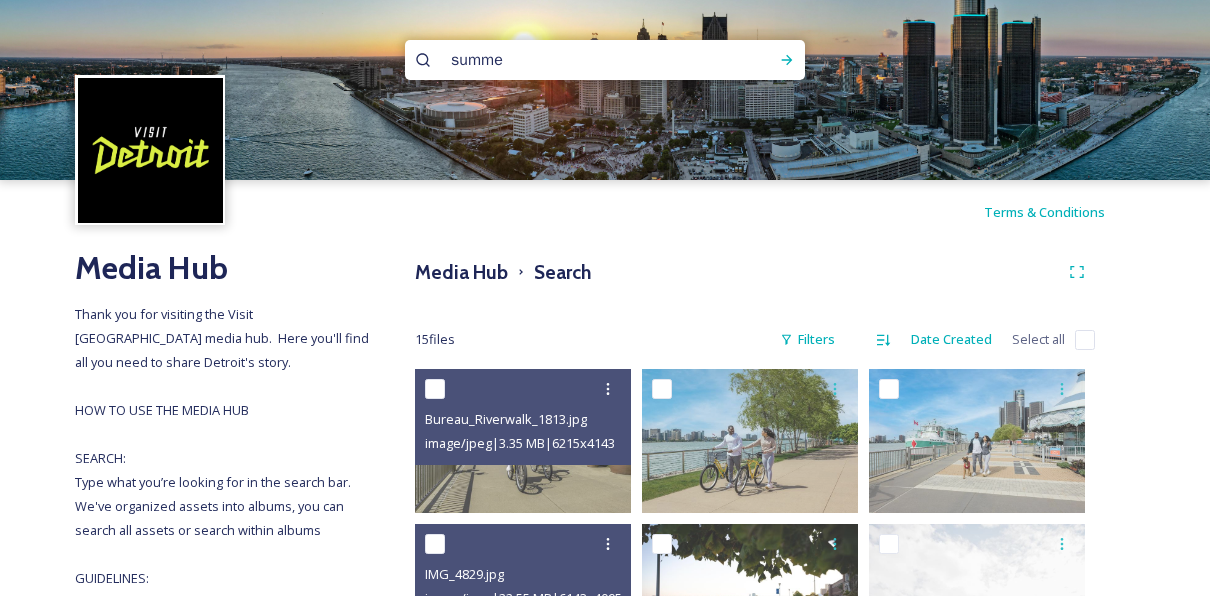 type on "summer" 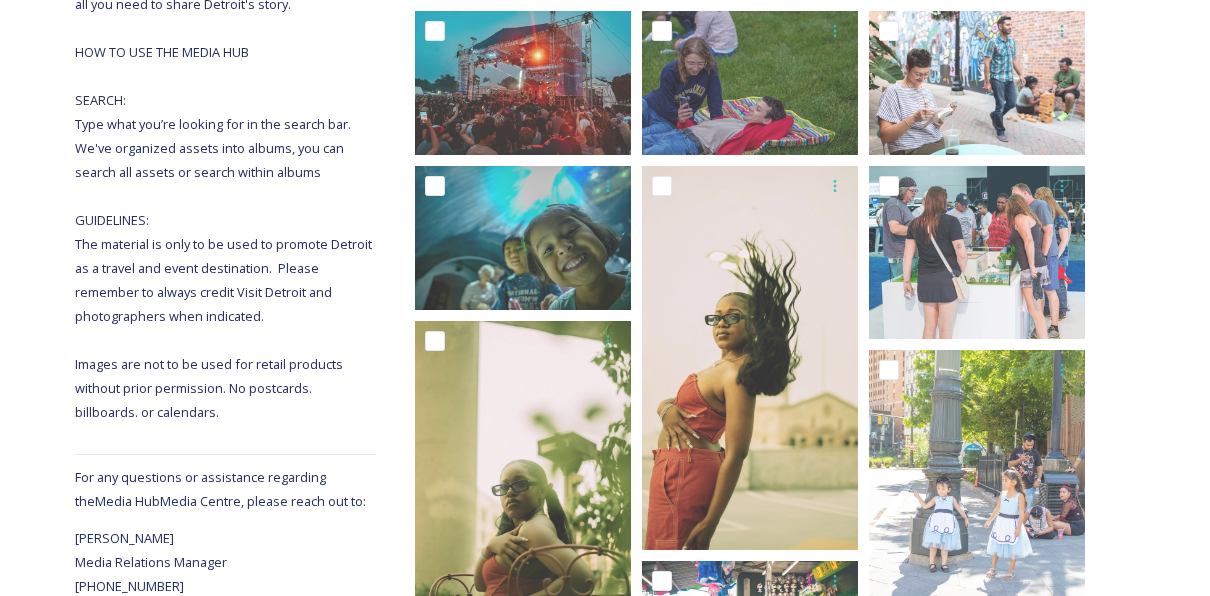 scroll, scrollTop: 386, scrollLeft: 0, axis: vertical 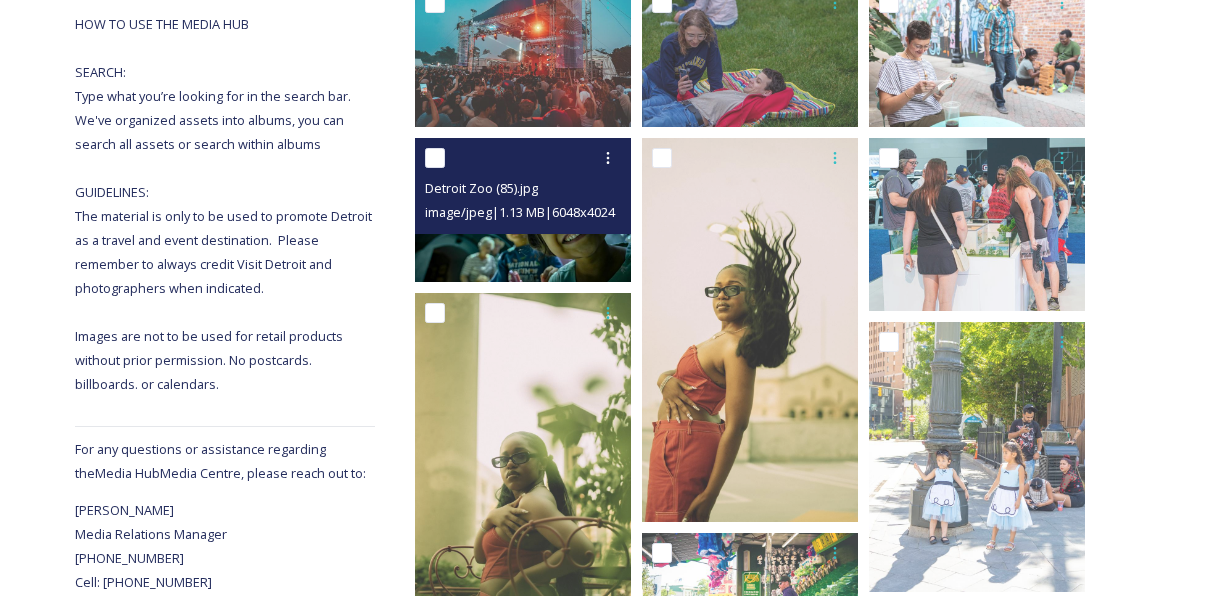 click at bounding box center [523, 210] 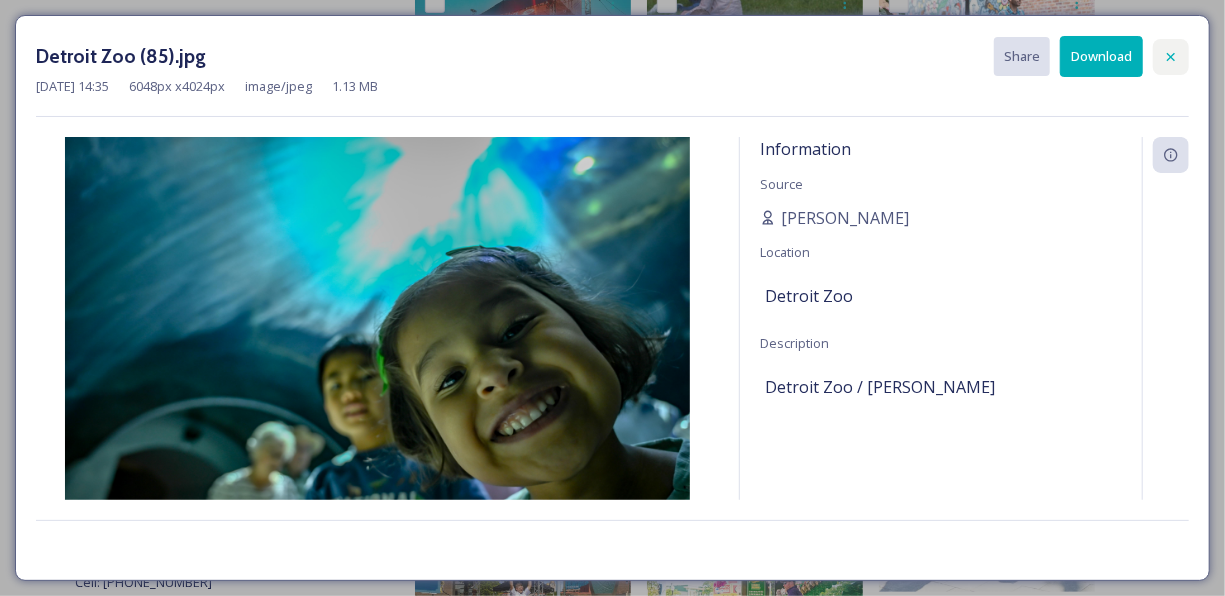 click 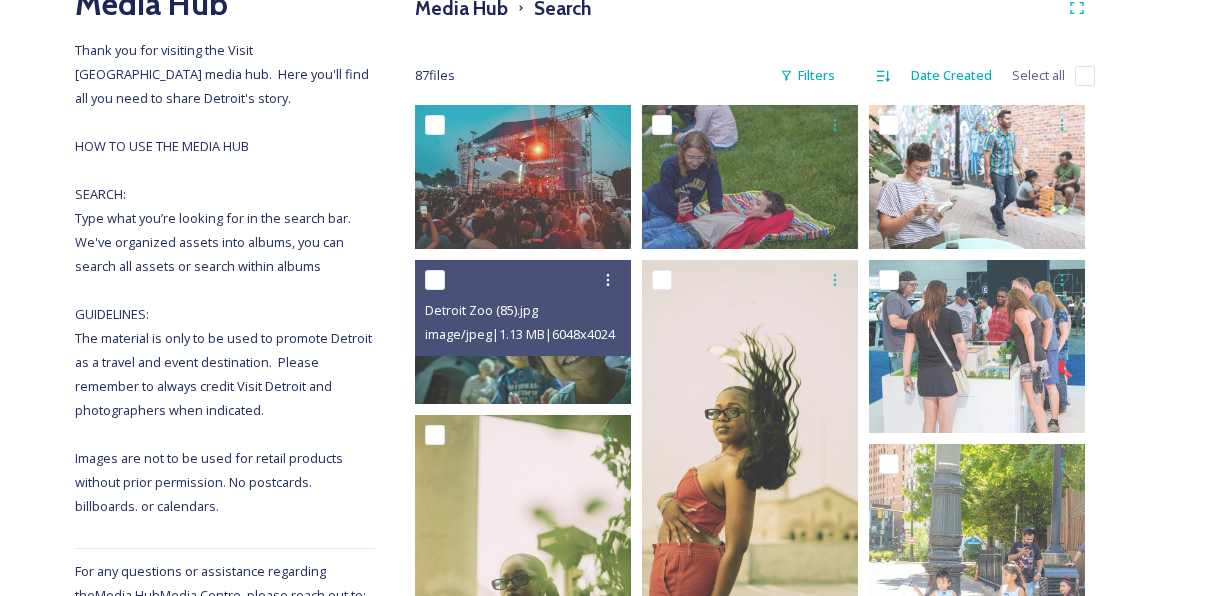 scroll, scrollTop: 0, scrollLeft: 0, axis: both 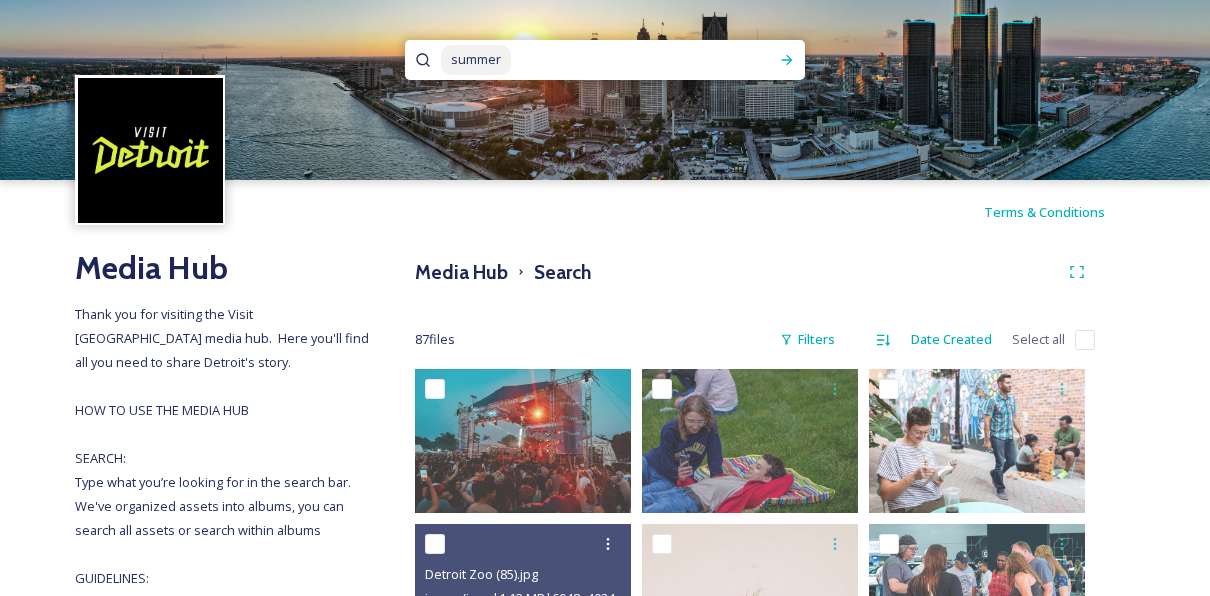 click at bounding box center [620, 60] 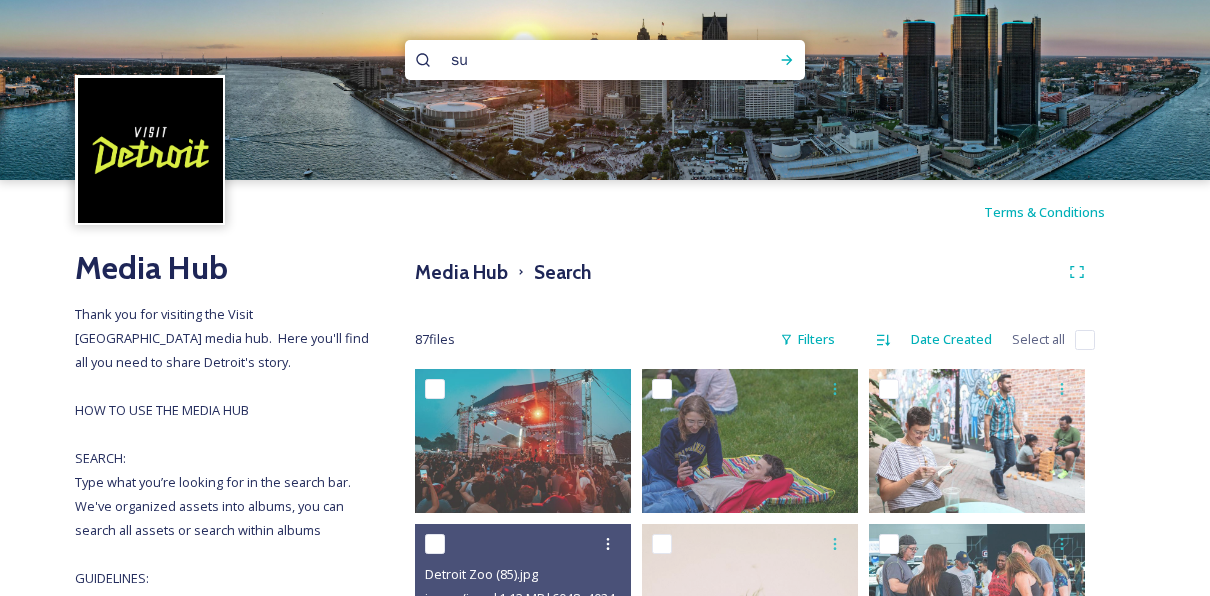 type on "s" 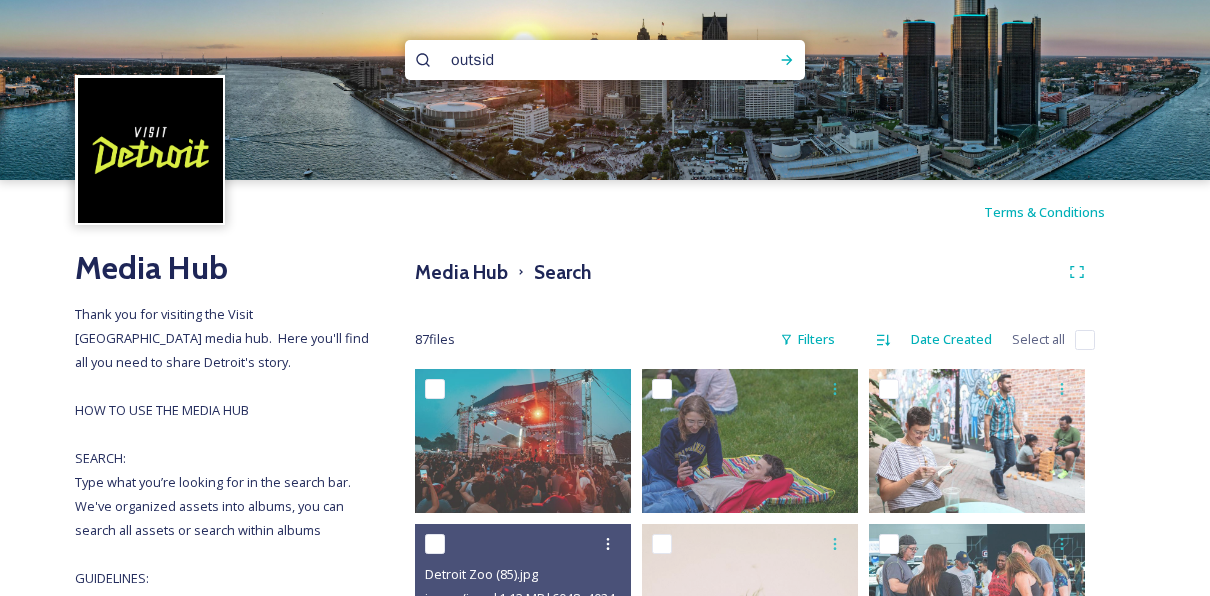 type on "outside" 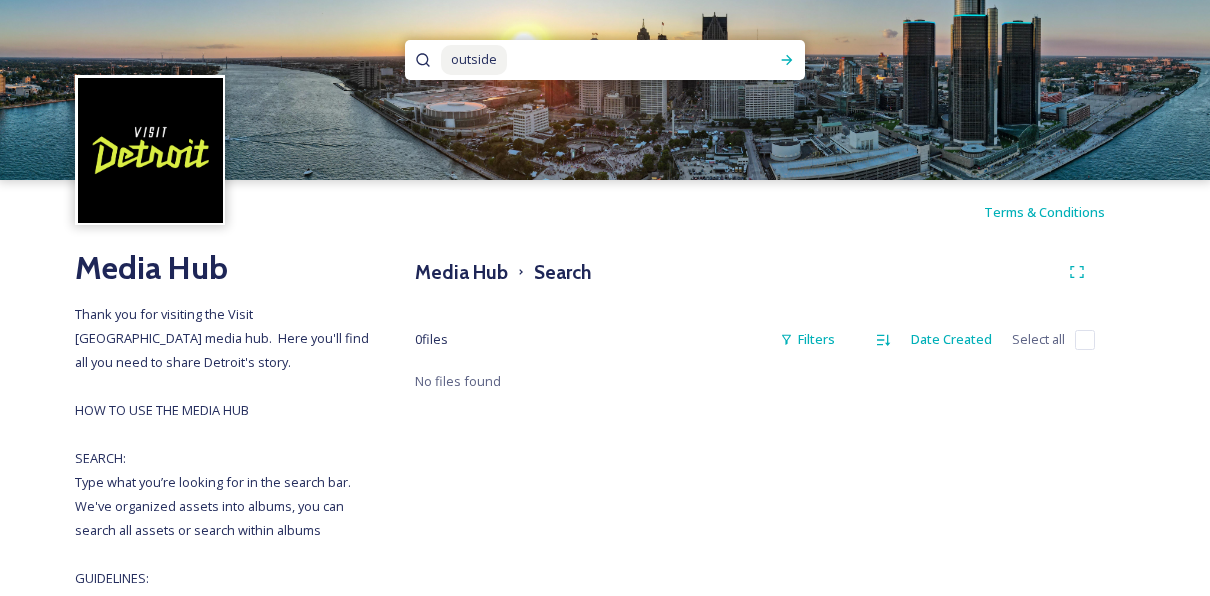 drag, startPoint x: 441, startPoint y: 66, endPoint x: 423, endPoint y: 68, distance: 18.110771 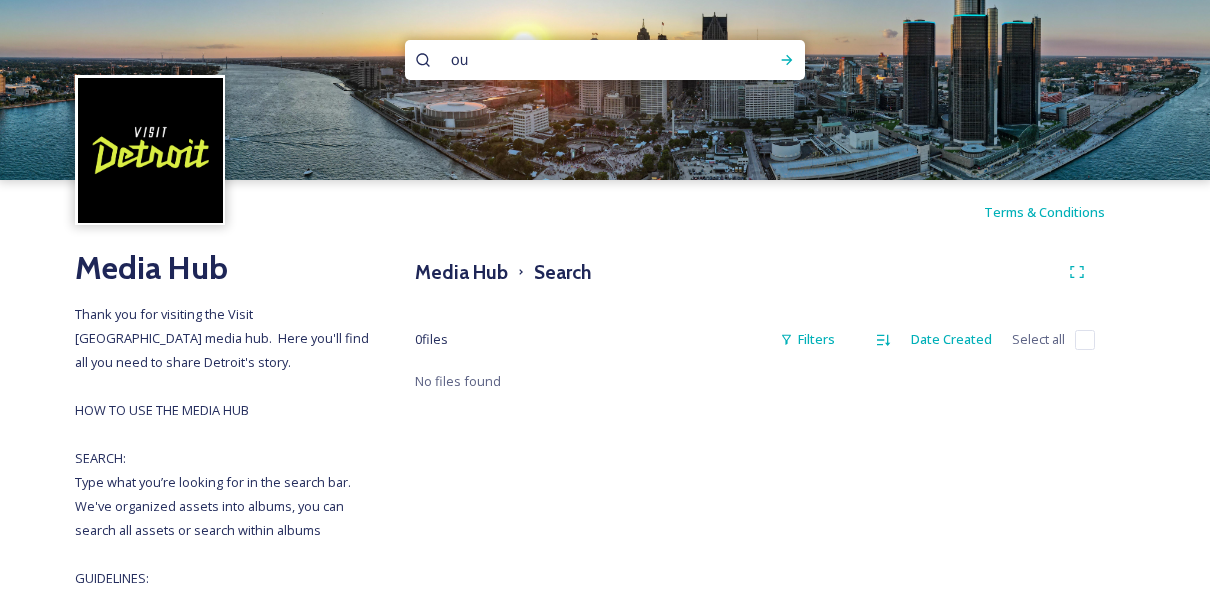 type on "o" 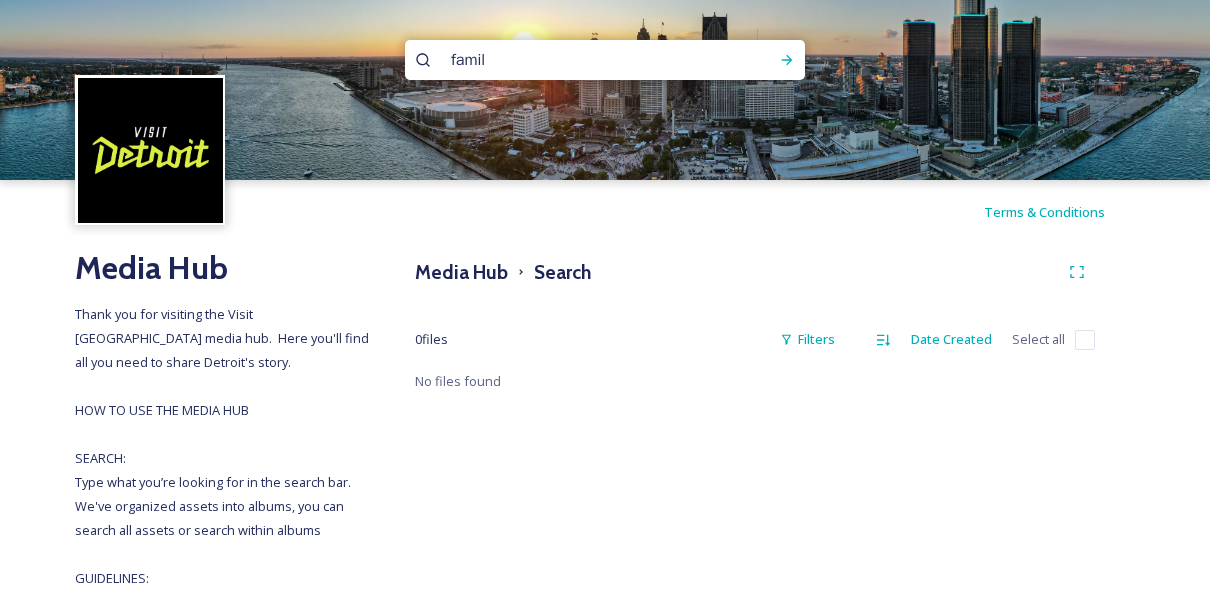 type on "family" 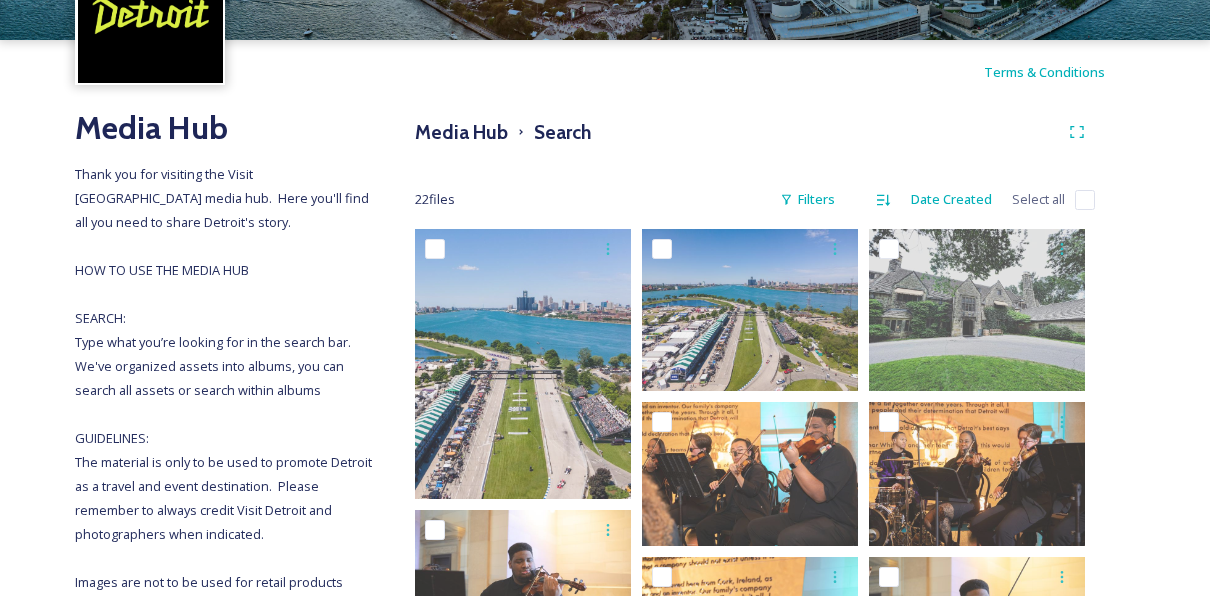 scroll, scrollTop: 166, scrollLeft: 0, axis: vertical 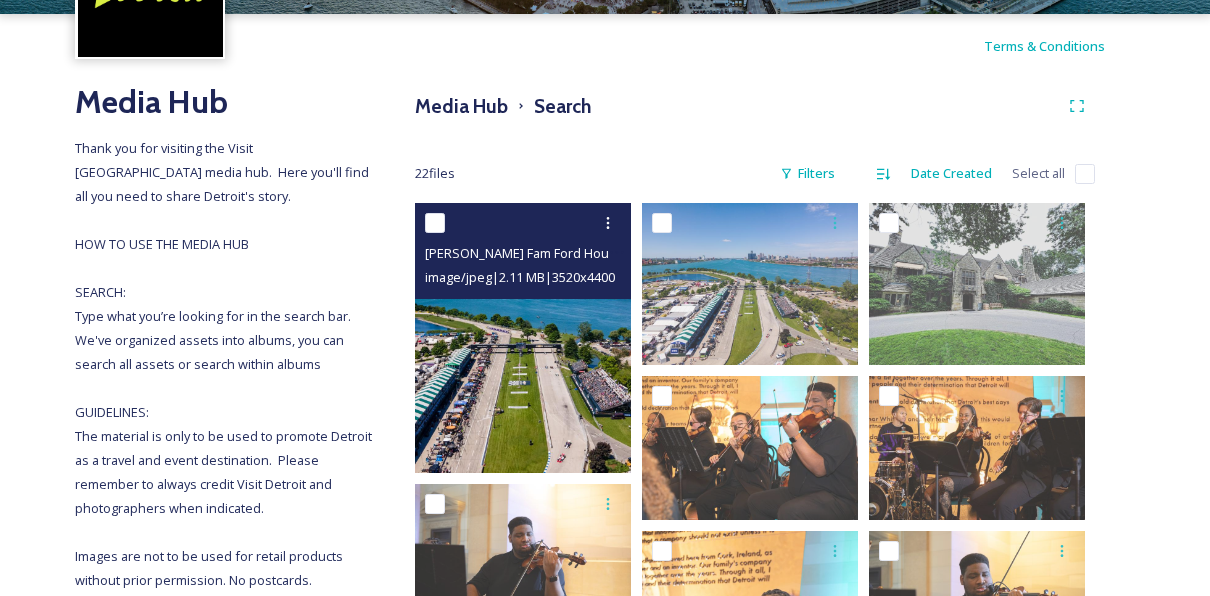 click at bounding box center (523, 338) 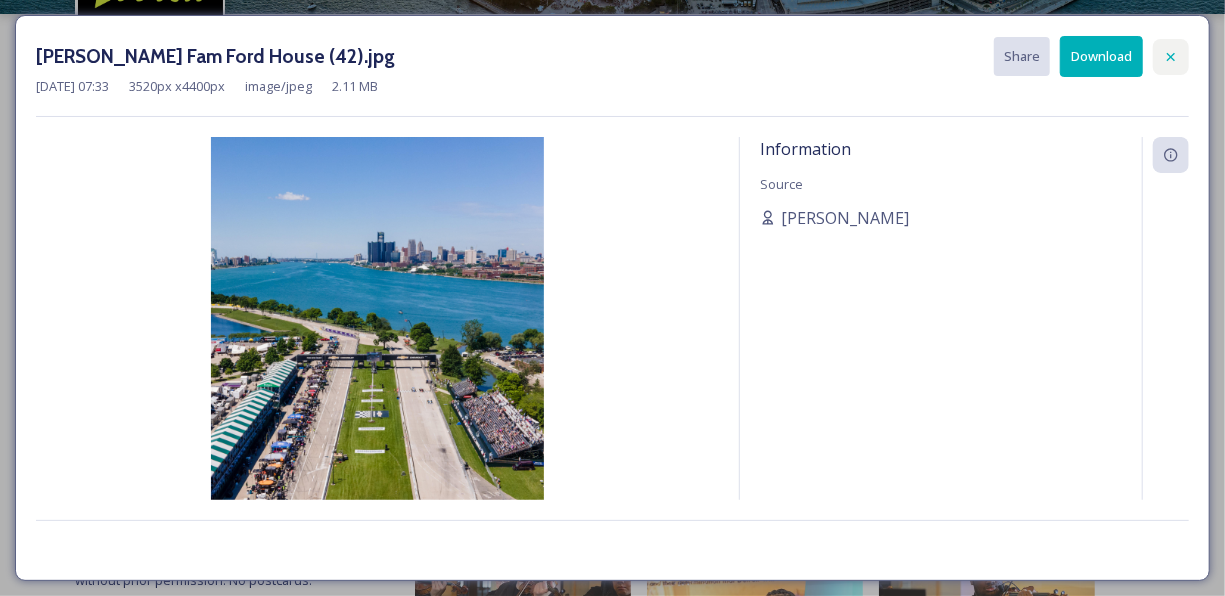 click 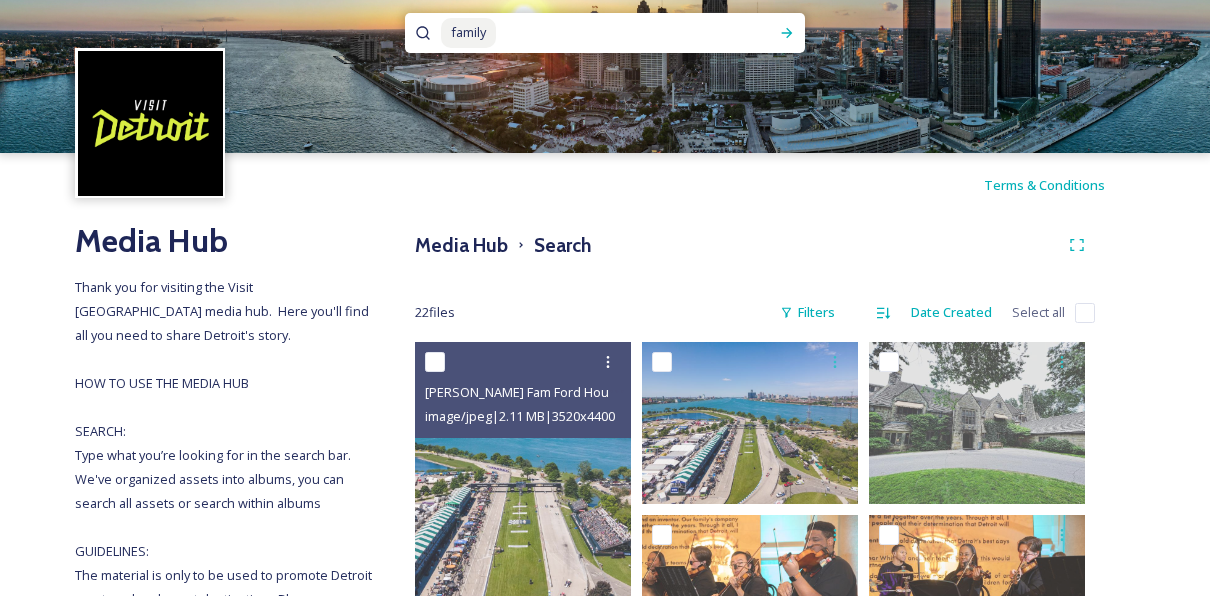 scroll, scrollTop: 0, scrollLeft: 0, axis: both 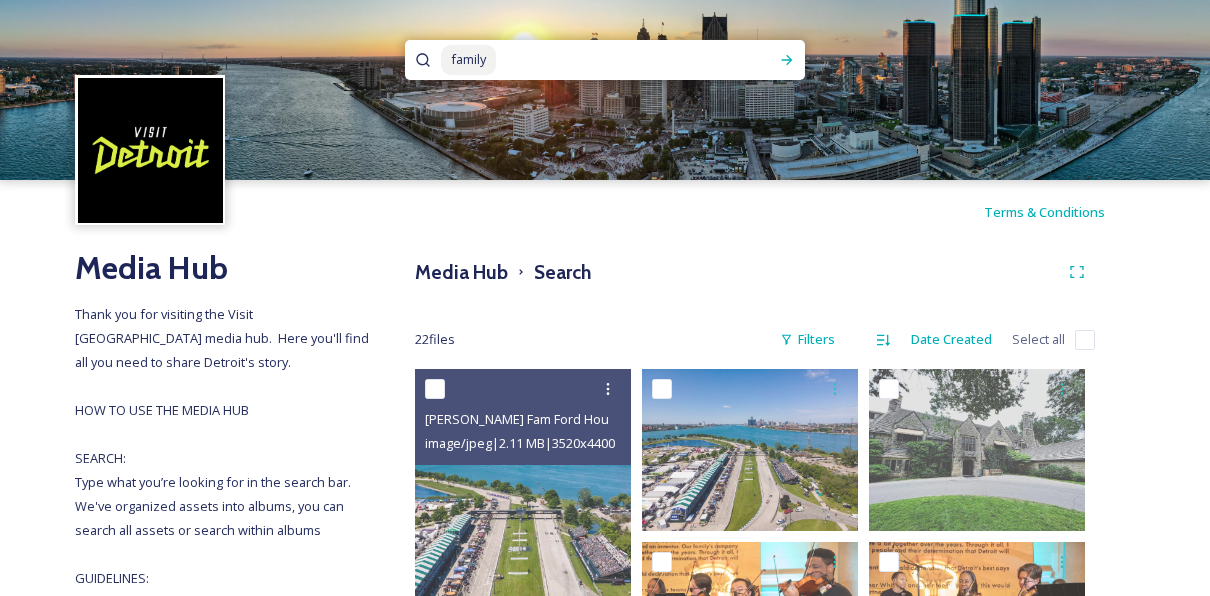 click at bounding box center (609, 60) 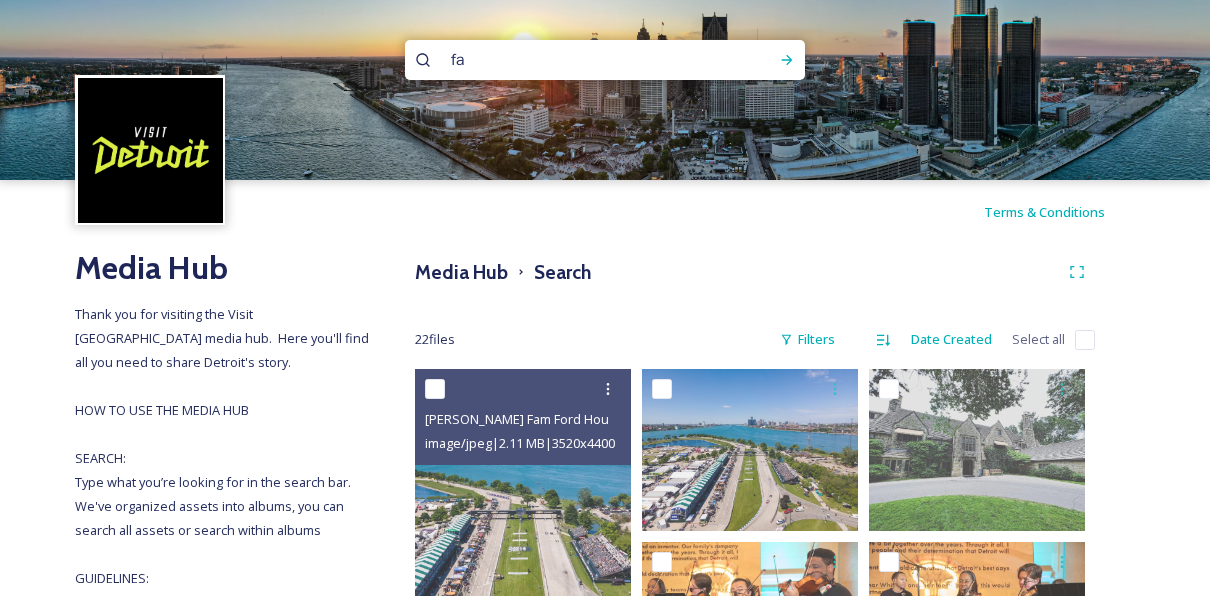 type on "f" 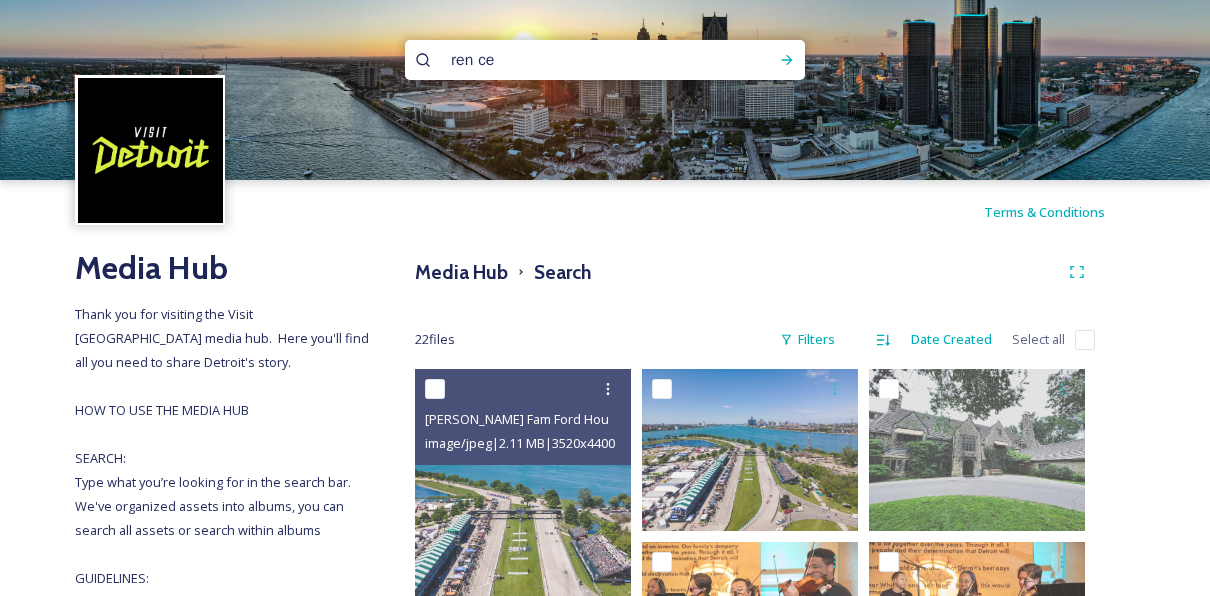 type on "[PERSON_NAME]" 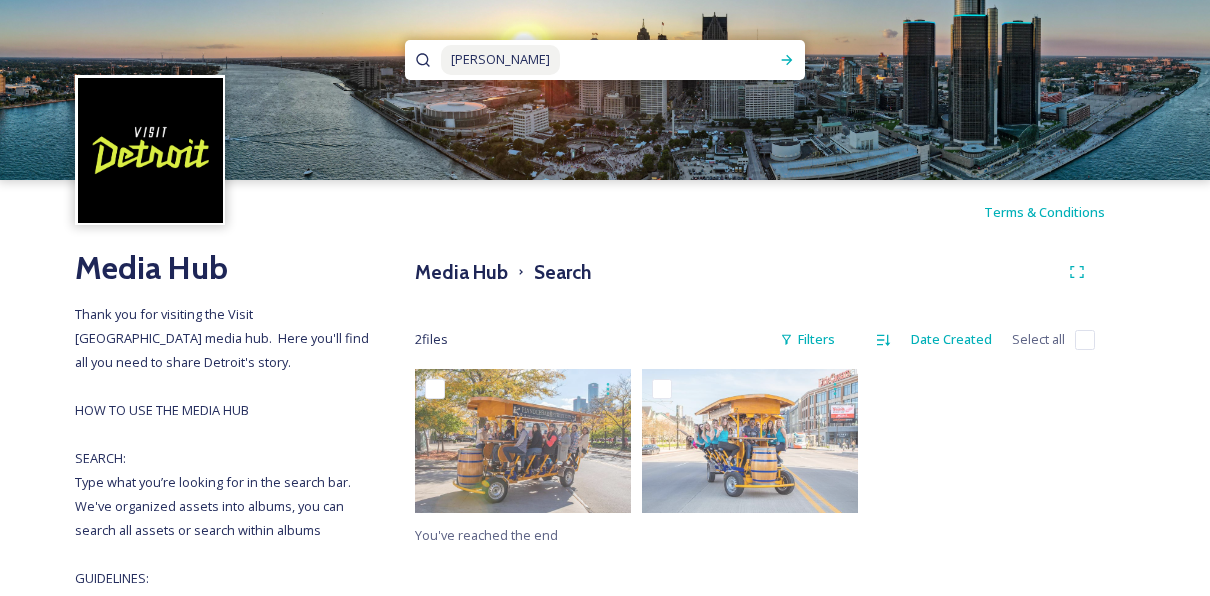 drag, startPoint x: 531, startPoint y: 65, endPoint x: 405, endPoint y: 78, distance: 126.66886 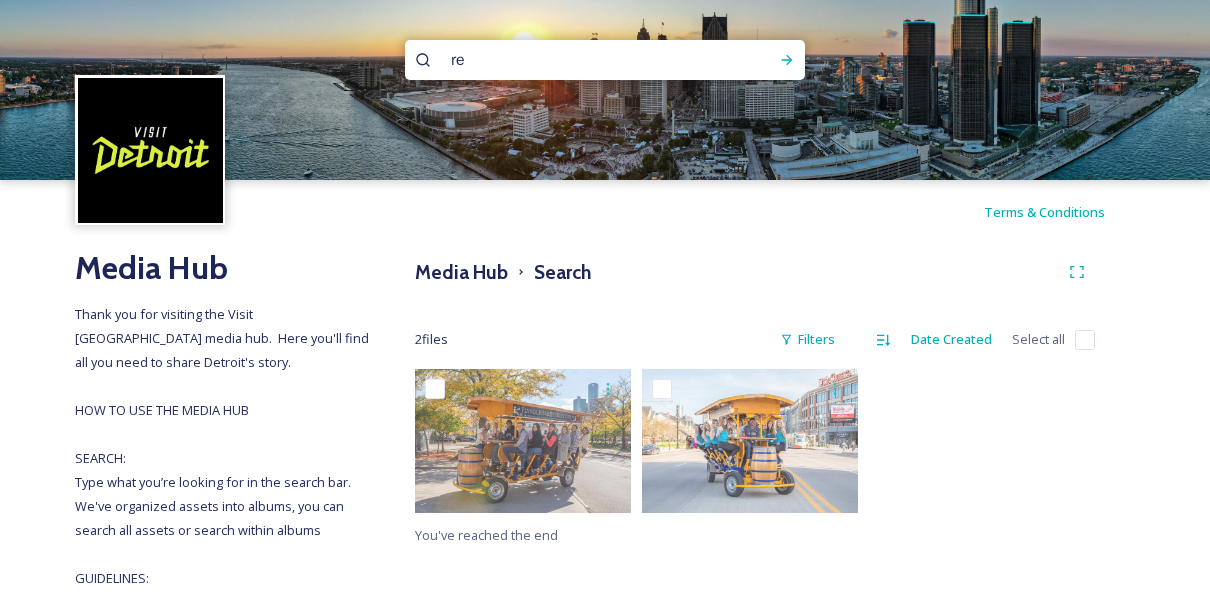 type on "r" 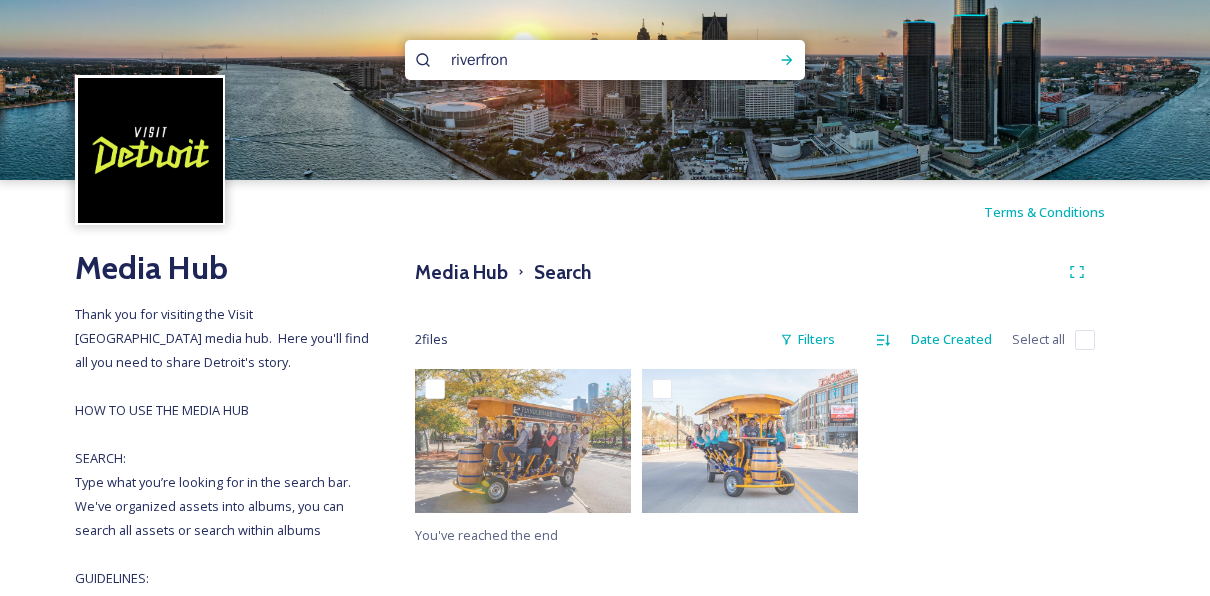 type on "riverfront" 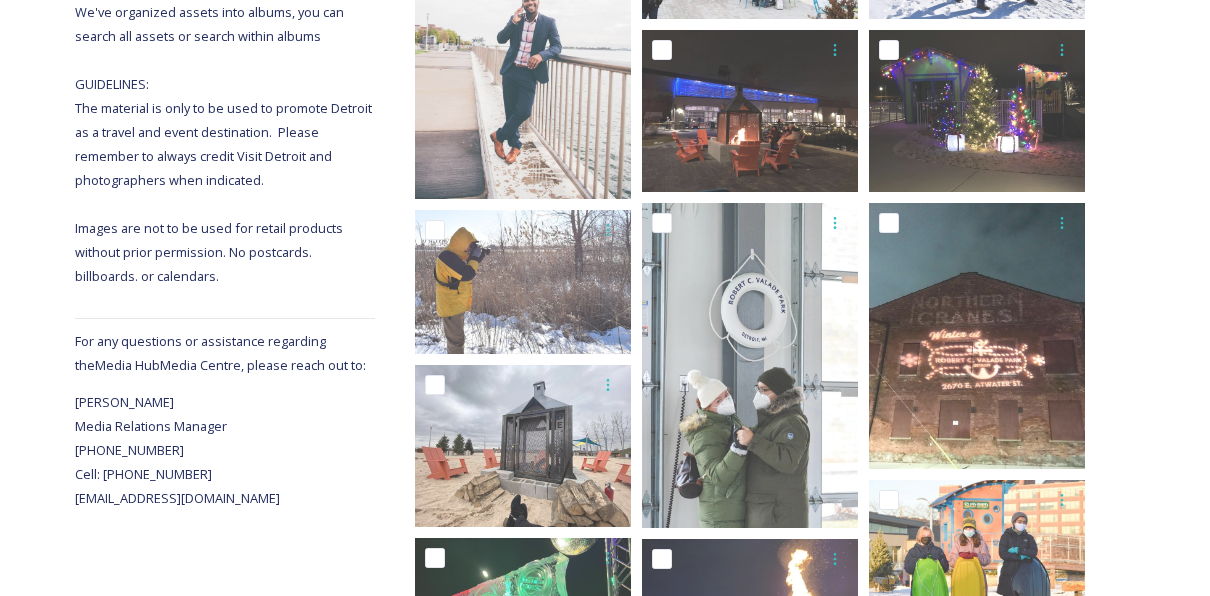 scroll, scrollTop: 0, scrollLeft: 0, axis: both 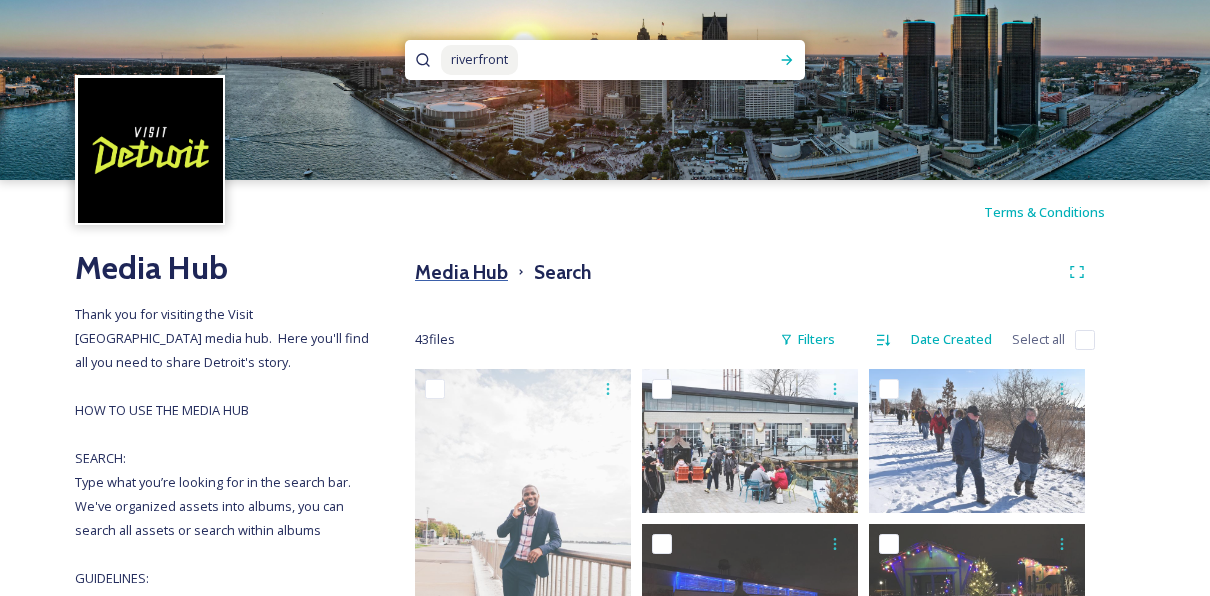 type 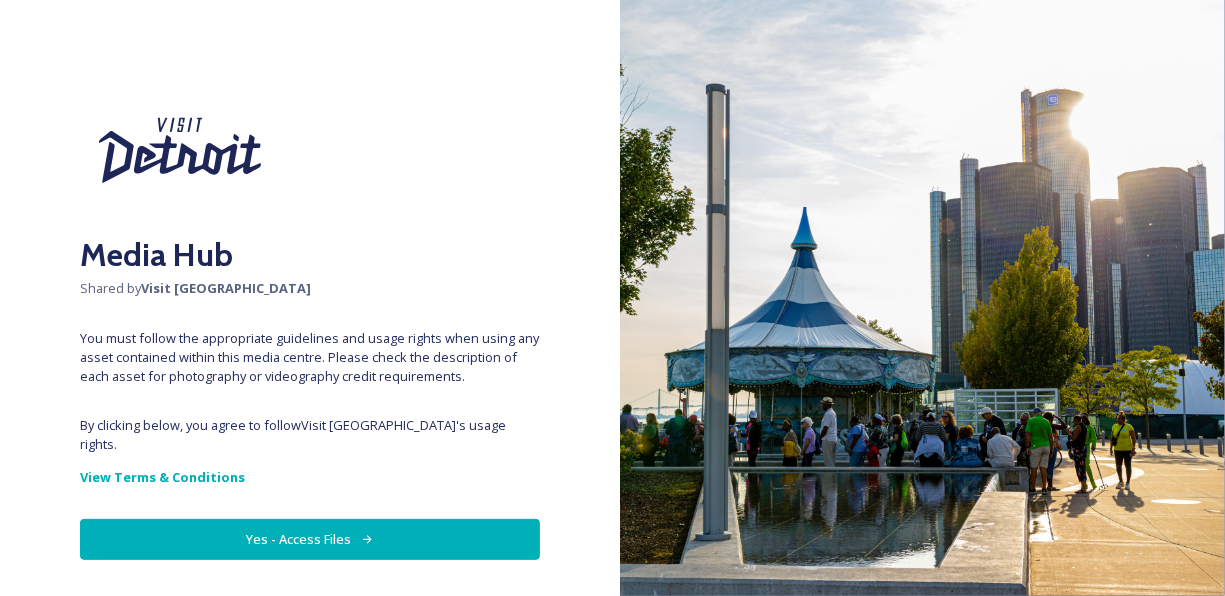 click on "Yes - Access Files" at bounding box center [310, 539] 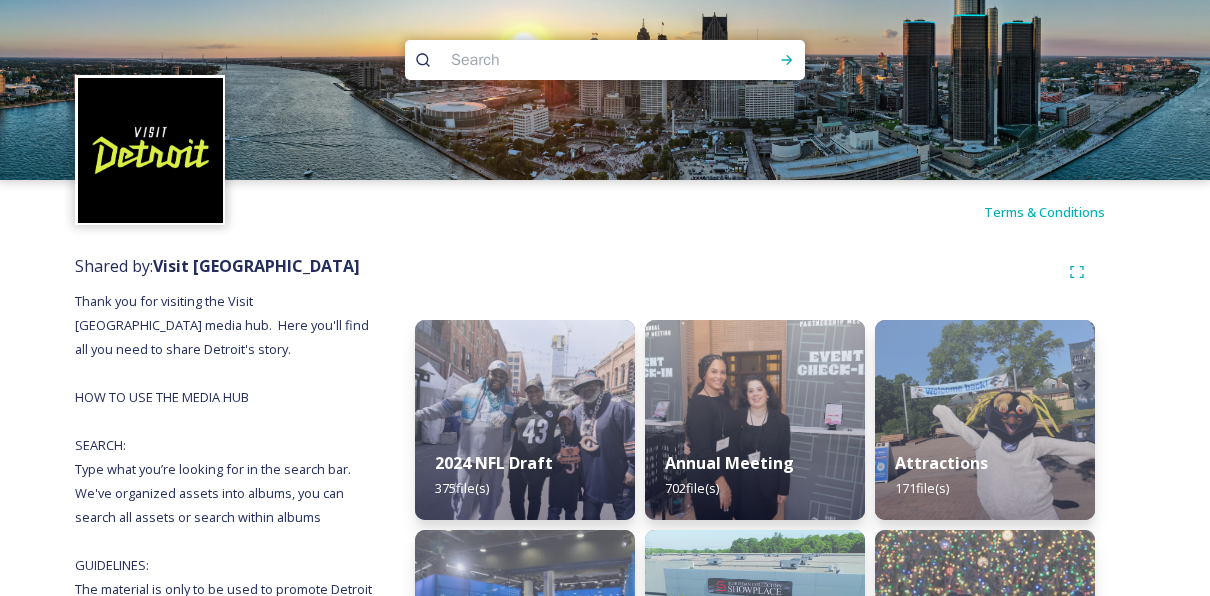 click on "2024 NFL Draft 375  file(s) Auto 216  file(s) [GEOGRAPHIC_DATA] by BUREAU 47  file(s) Festivals 702  file(s) Green Spaces 259  file(s) Metro Detroit 108  file(s) Museums 407  file(s) Parades 88  file(s) Shopping 215  file(s) Sustainability 14  file(s) Venues 36  file(s) Annual Meeting 702  file(s) Conventions 101  file(s) Eastern Market 184  file(s) Food 642  file(s) Hotels ([GEOGRAPHIC_DATA]) 108  file(s) [US_STATE][GEOGRAPHIC_DATA] 116  file(s) Music 39  file(s) Safety 6  file(s) Skyline 103  file(s) The Belt 37  file(s) Video 98  file(s) Attractions 171  file(s) Detroit Tree Lighting 244  file(s) FAM Tours 198  file(s) Ford House 53  file(s) Hotels (Metro) 117  file(s) Motor City Pride 346  file(s) Nightlife 169  file(s) Seasonal 218  file(s) Social Media Toolkits 198  file(s) Transportation 48  file(s)" at bounding box center [755, 1442] 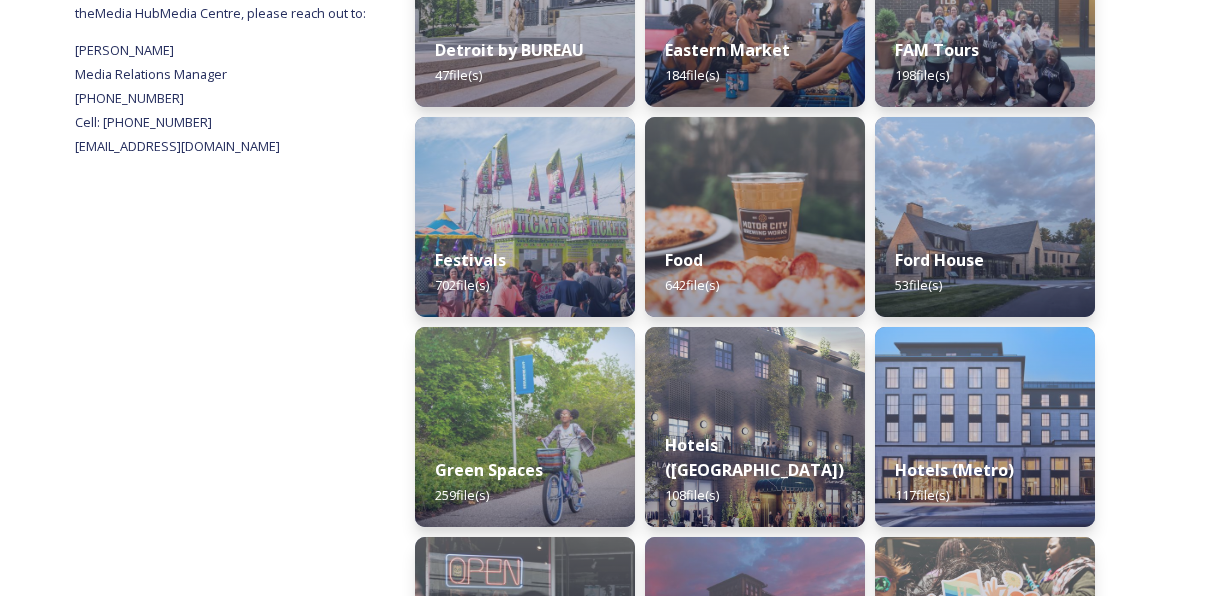 scroll, scrollTop: 1000, scrollLeft: 0, axis: vertical 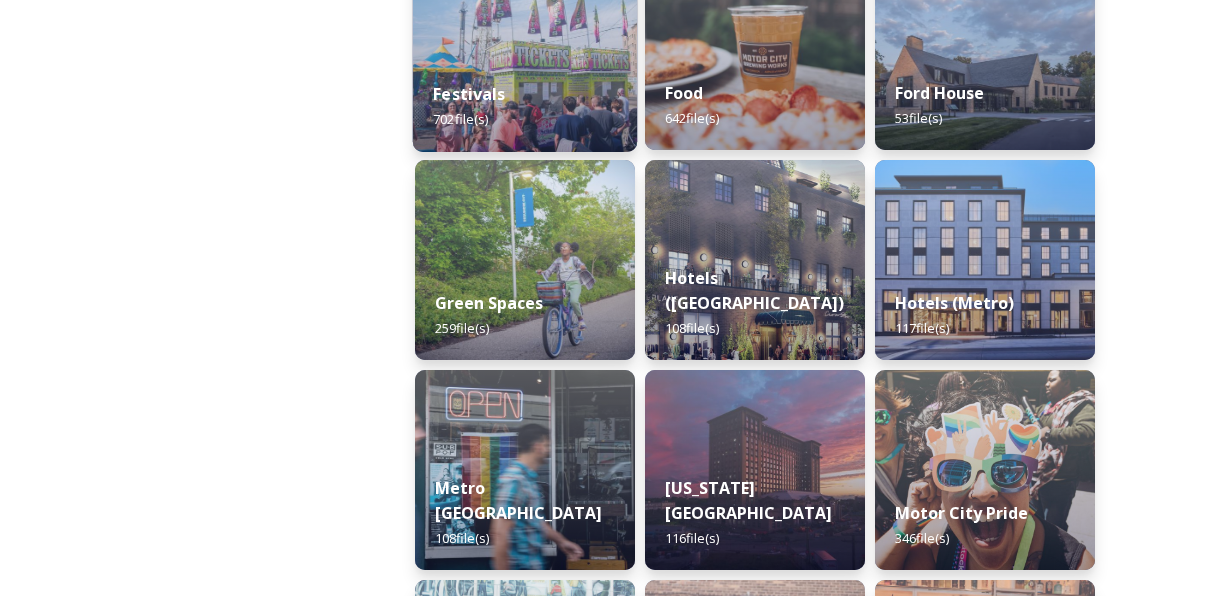 click on "Festivals 702  file(s)" at bounding box center (525, 106) 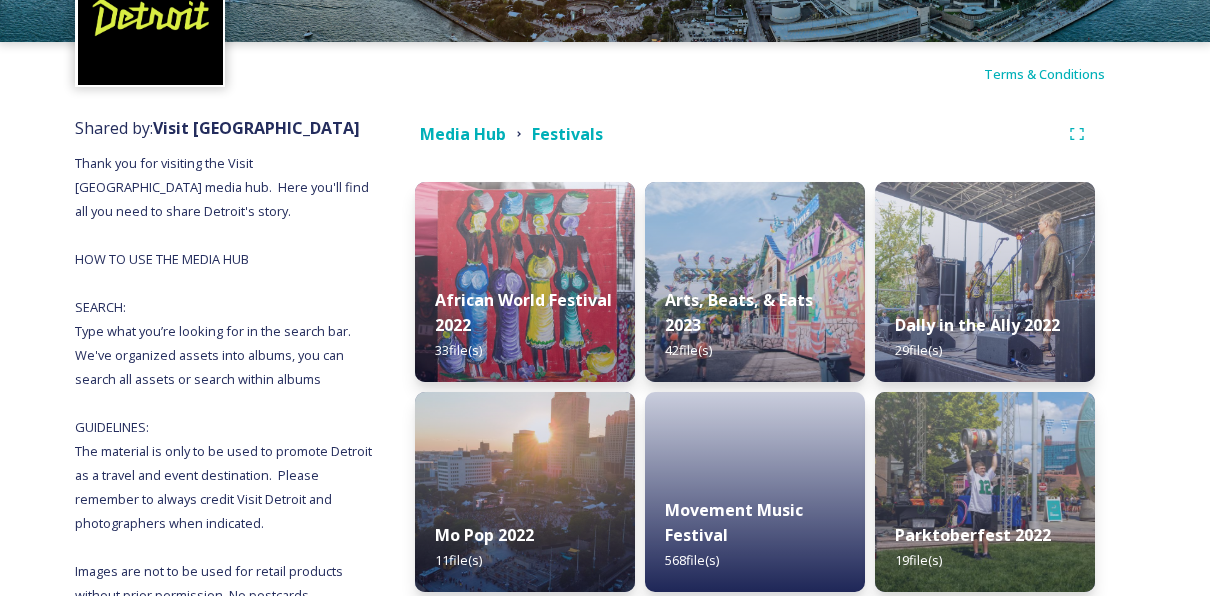 scroll, scrollTop: 166, scrollLeft: 0, axis: vertical 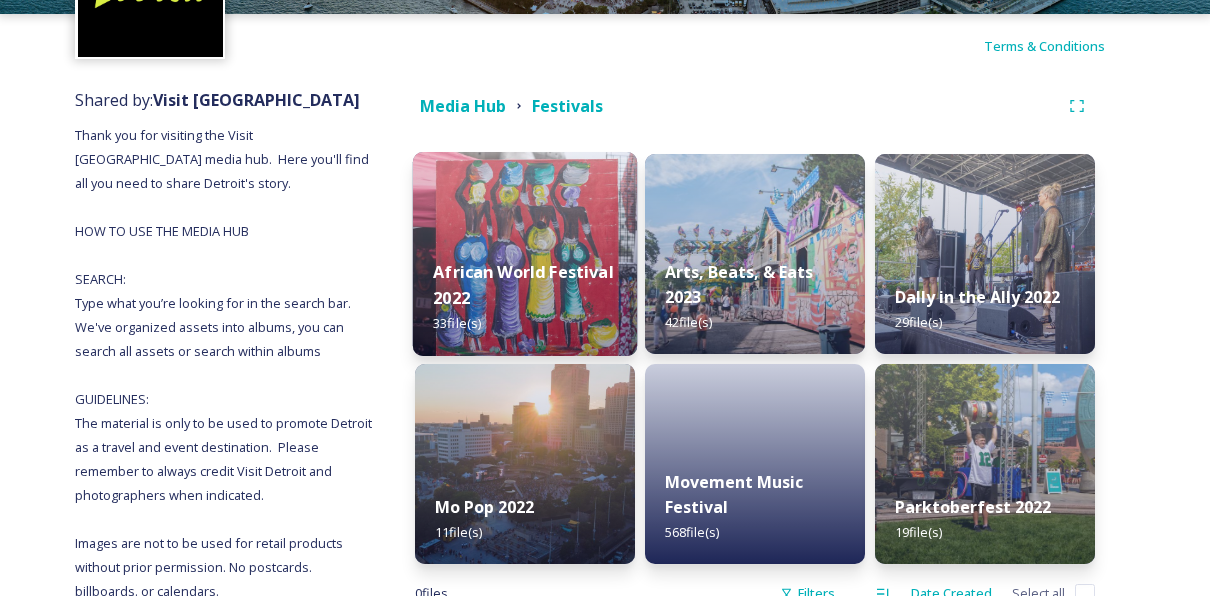 click on "African World Festival 2022 33  file(s)" at bounding box center [525, 298] 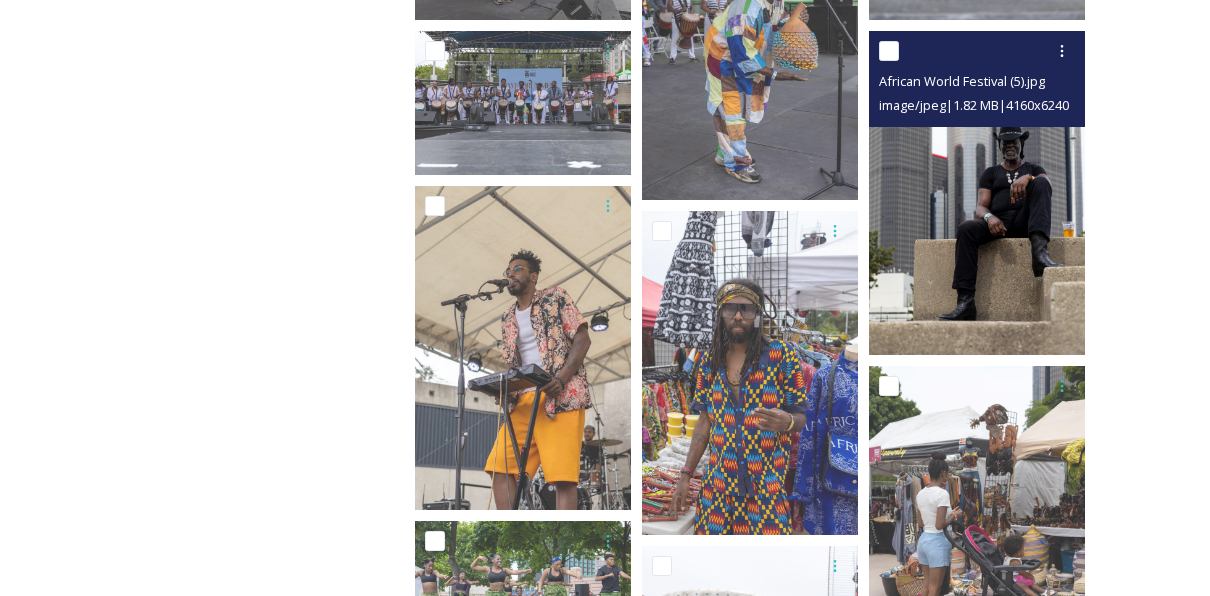 scroll, scrollTop: 1166, scrollLeft: 0, axis: vertical 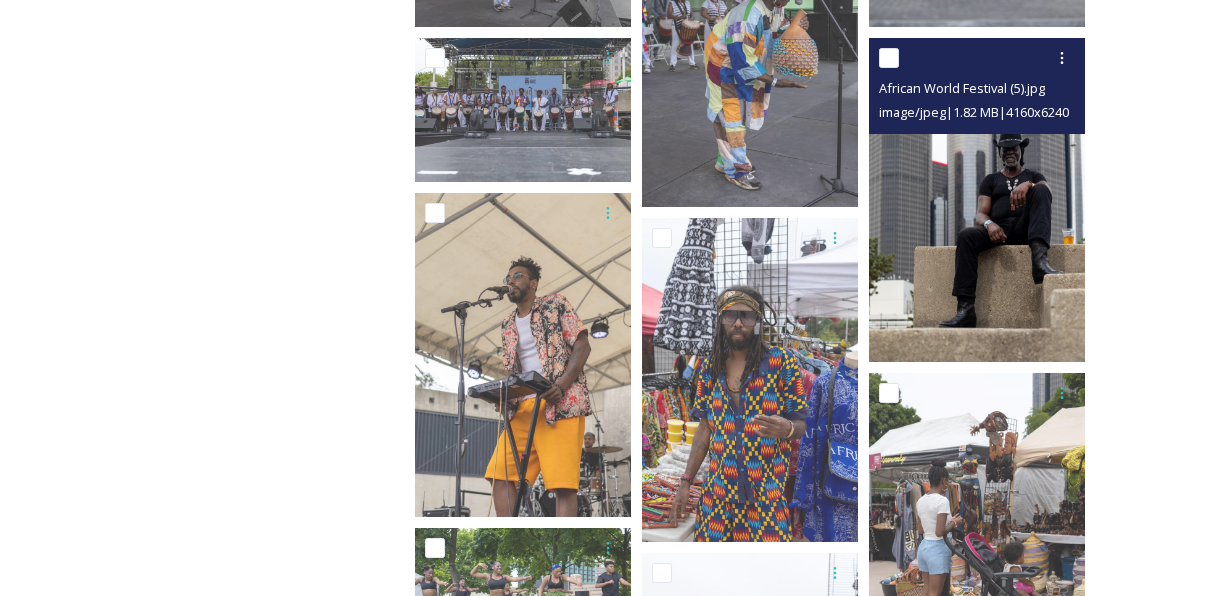 click at bounding box center (977, 200) 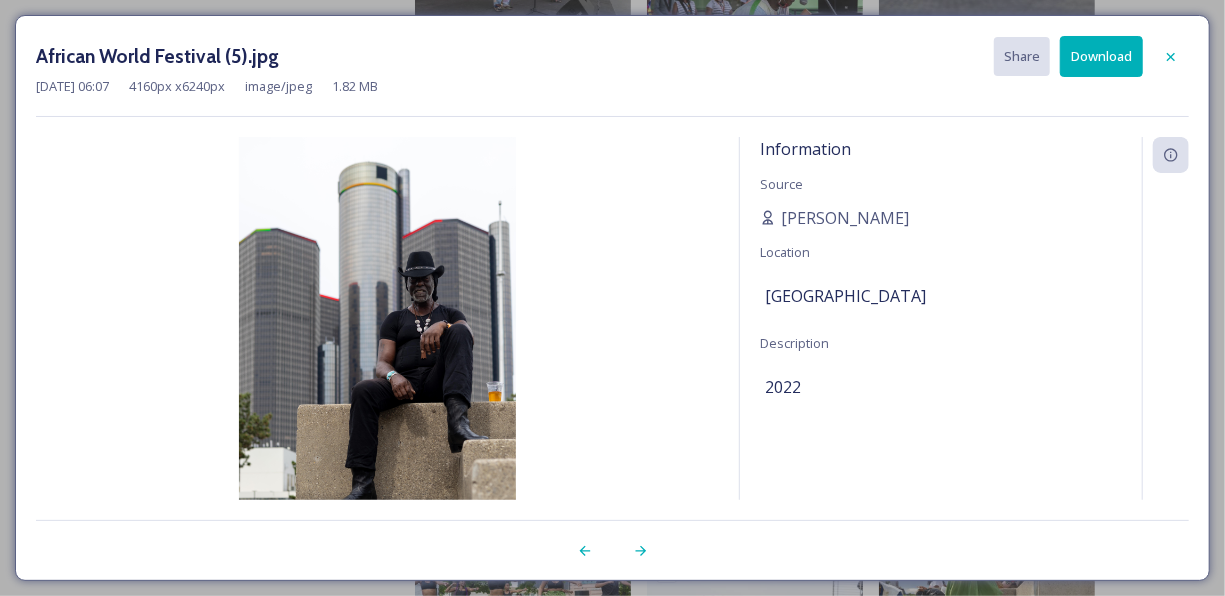 click on "Download" at bounding box center (1101, 56) 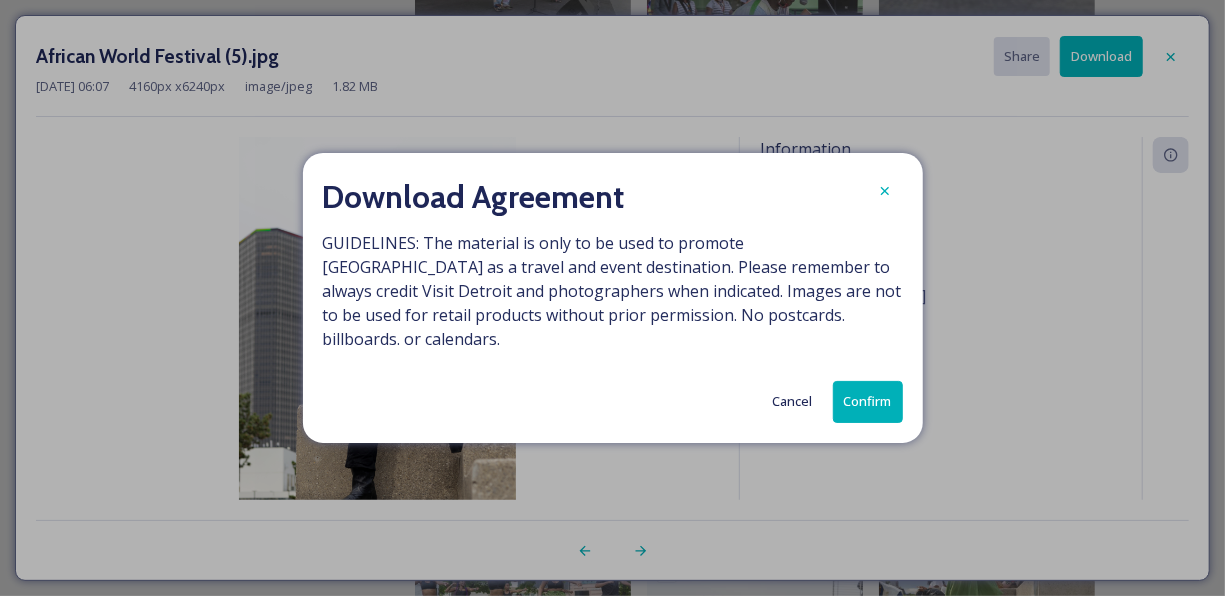 click on "Confirm" at bounding box center (868, 401) 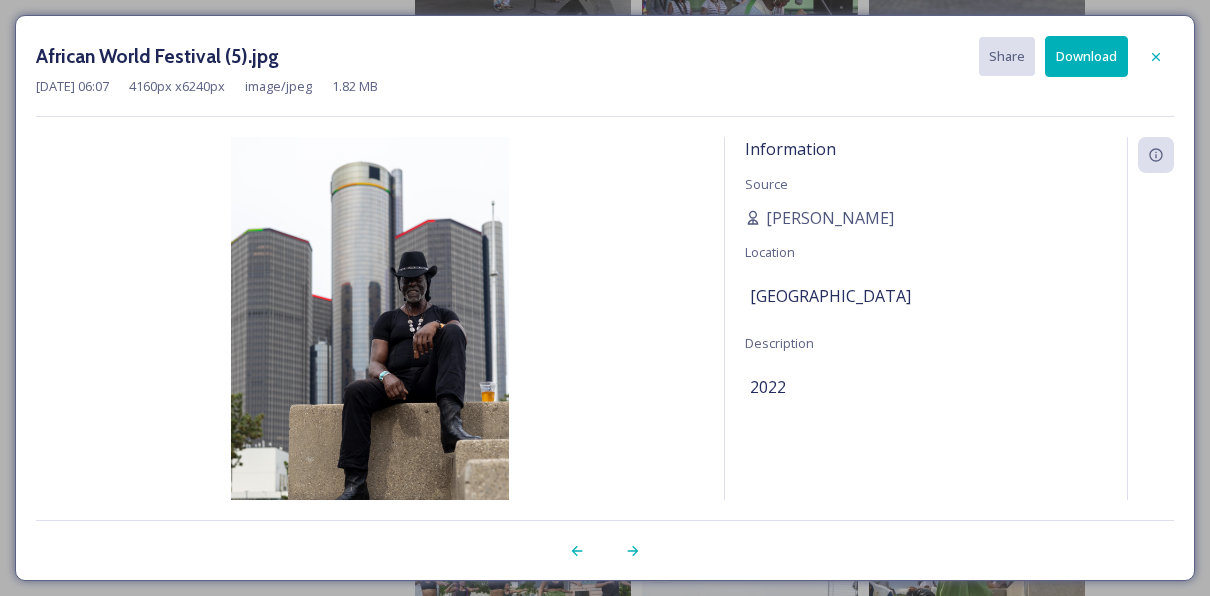 drag, startPoint x: 1146, startPoint y: 54, endPoint x: 1131, endPoint y: 61, distance: 16.552946 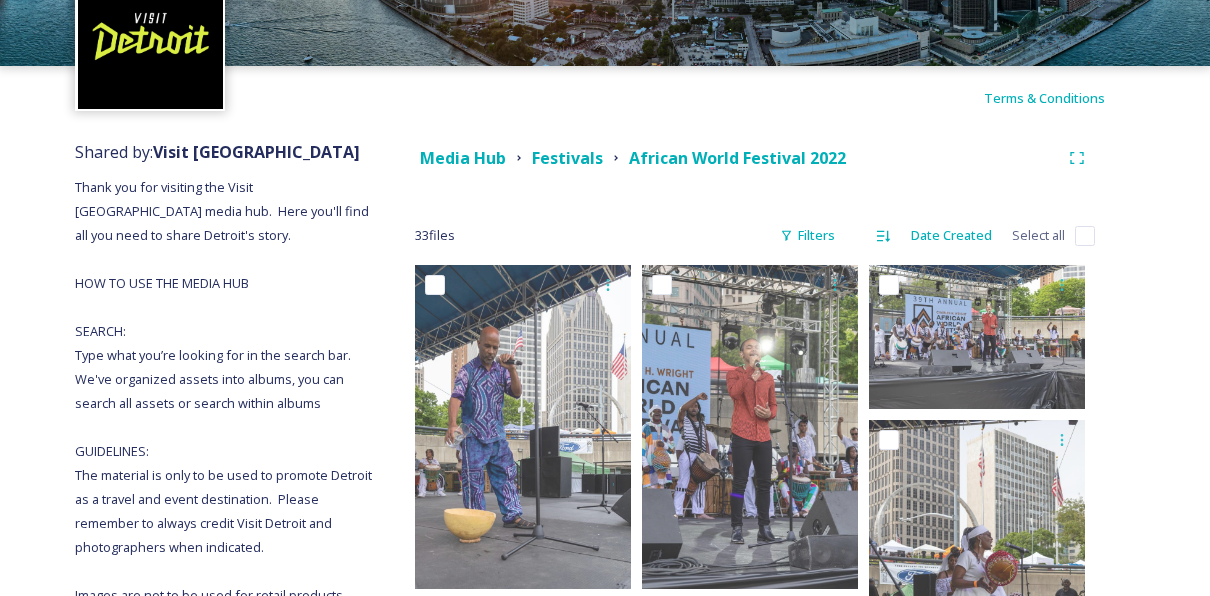 scroll, scrollTop: 0, scrollLeft: 0, axis: both 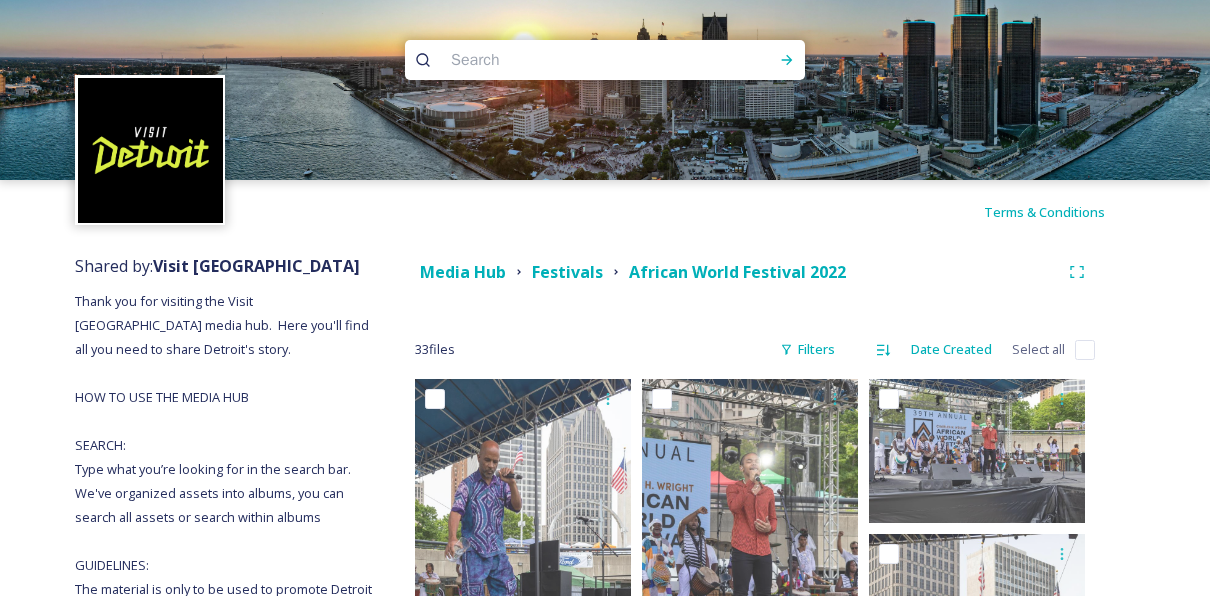 click at bounding box center [566, 60] 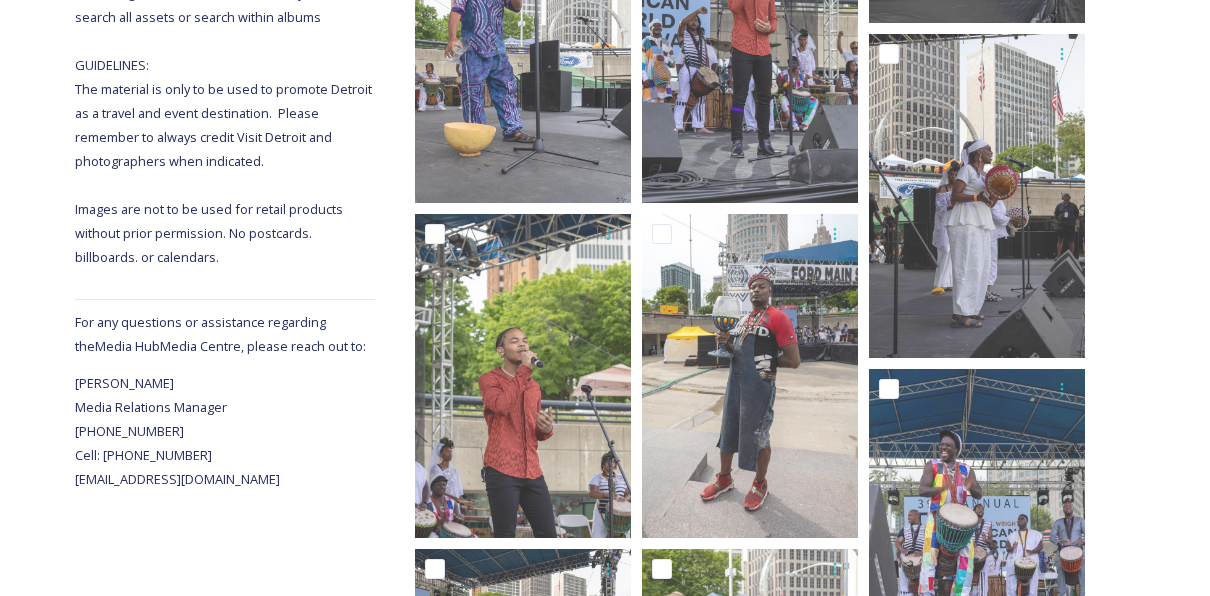 scroll, scrollTop: 0, scrollLeft: 0, axis: both 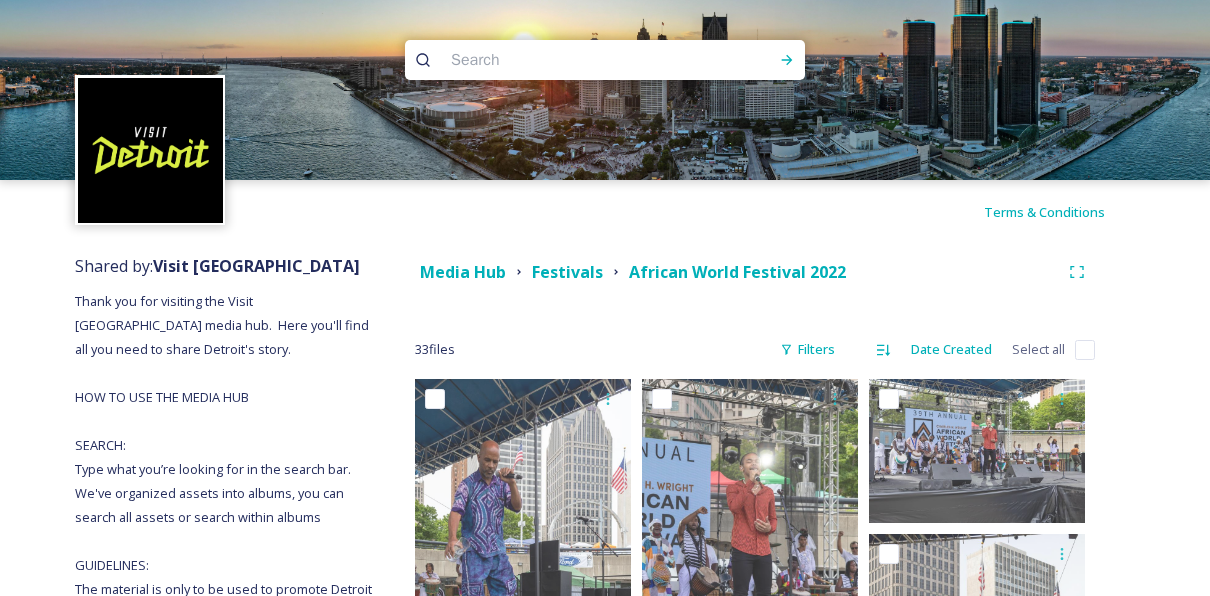 click at bounding box center (566, 60) 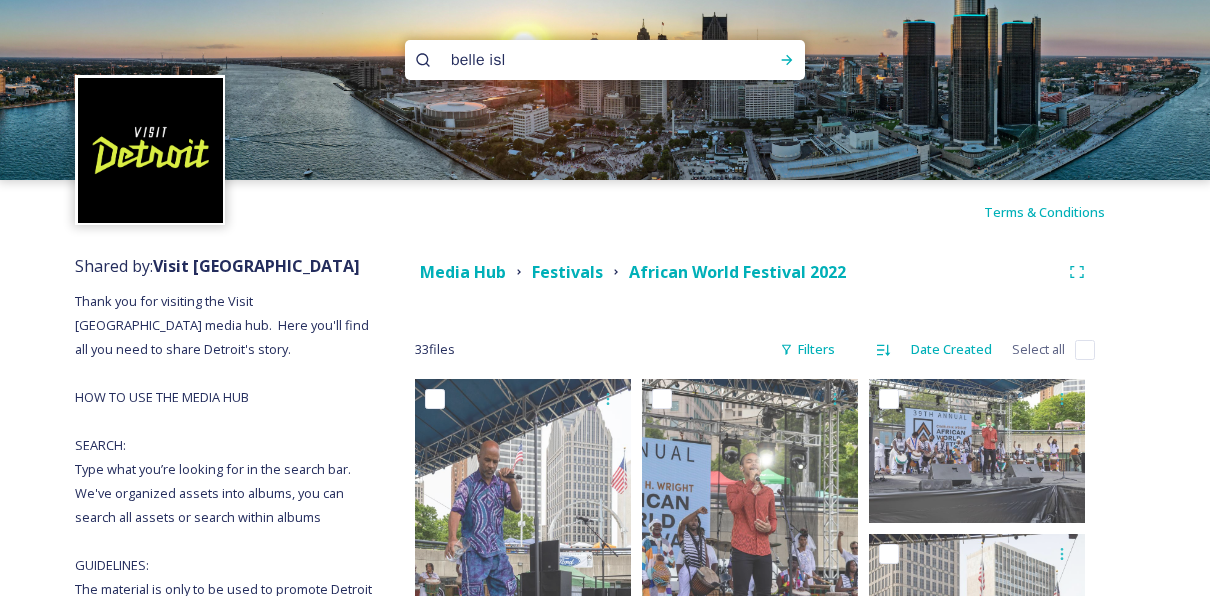 type on "[GEOGRAPHIC_DATA]" 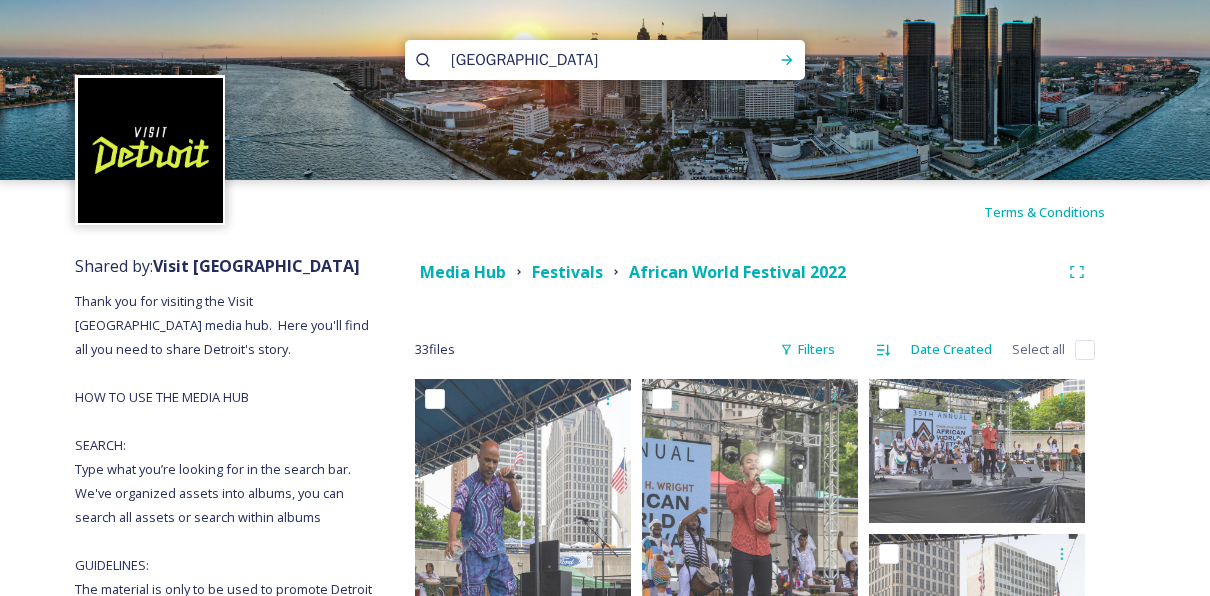 type 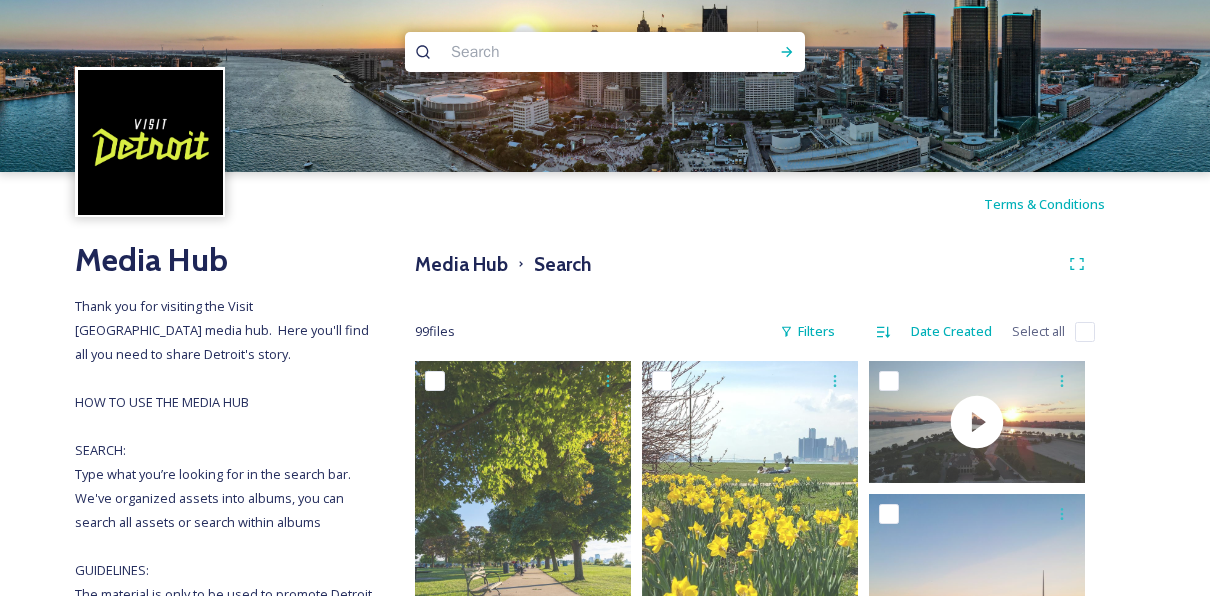 scroll, scrollTop: 0, scrollLeft: 0, axis: both 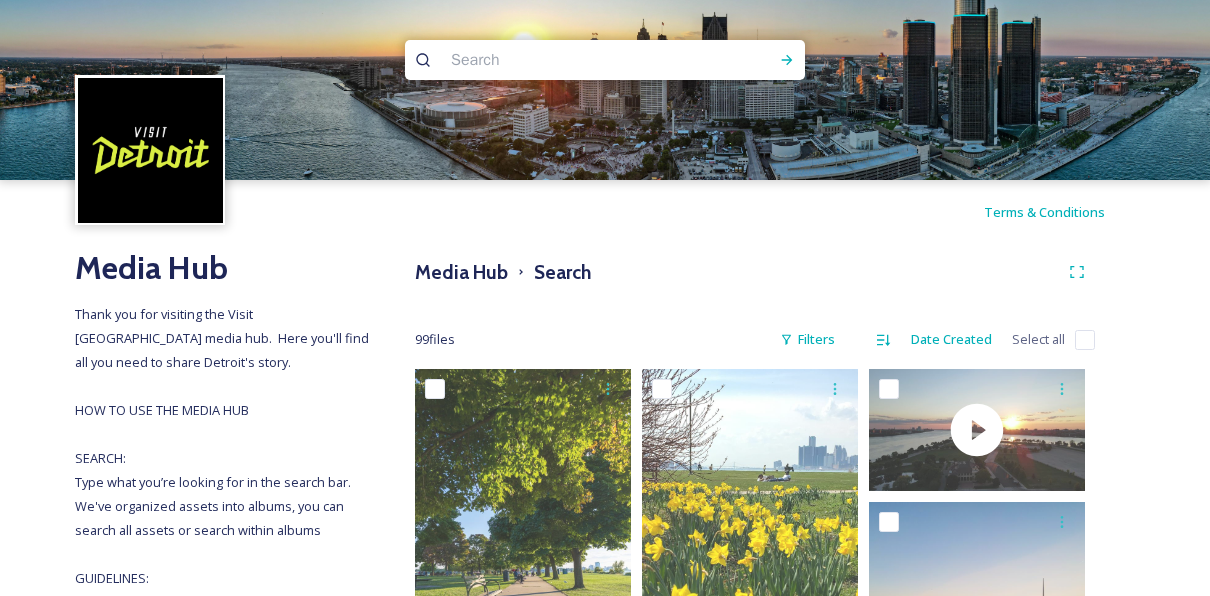click at bounding box center (566, 60) 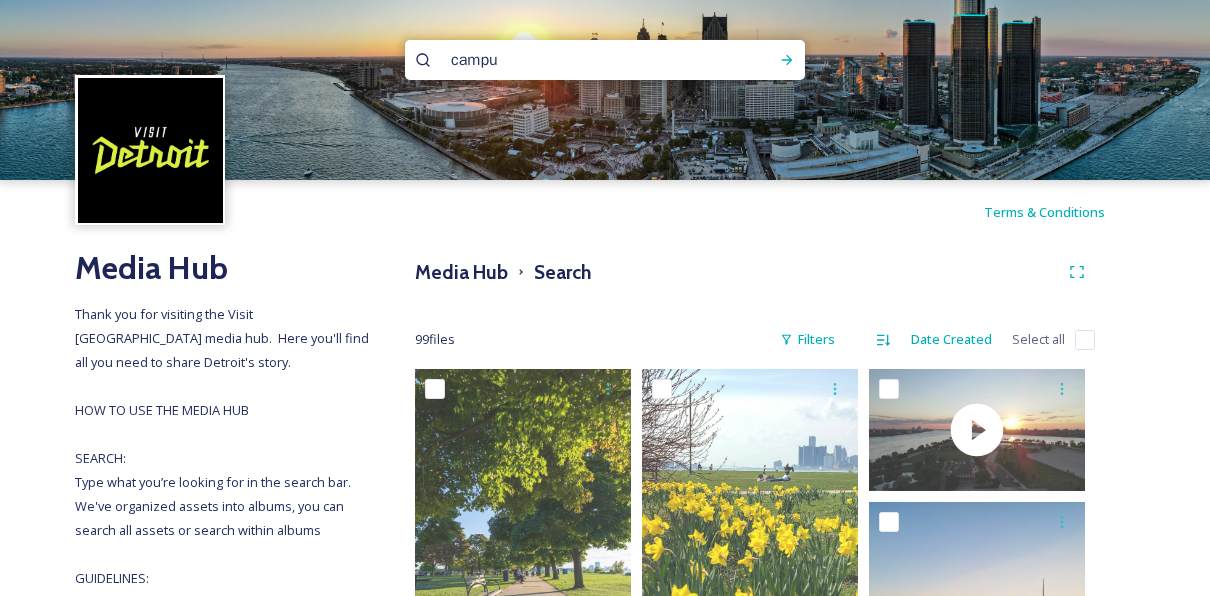type on "campus" 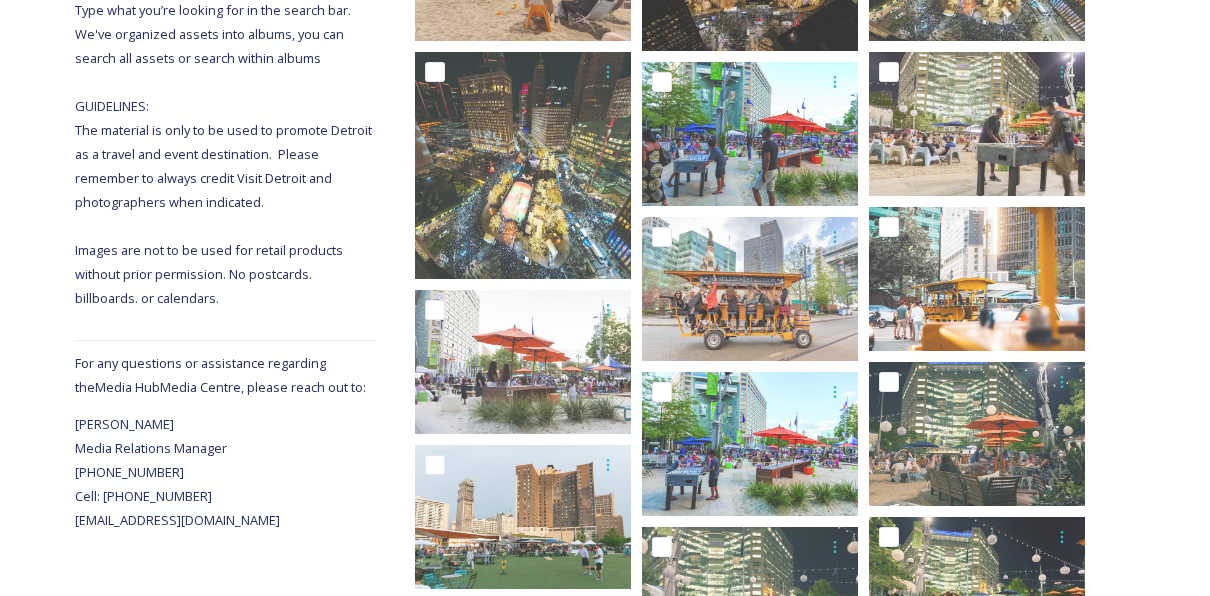 scroll, scrollTop: 500, scrollLeft: 0, axis: vertical 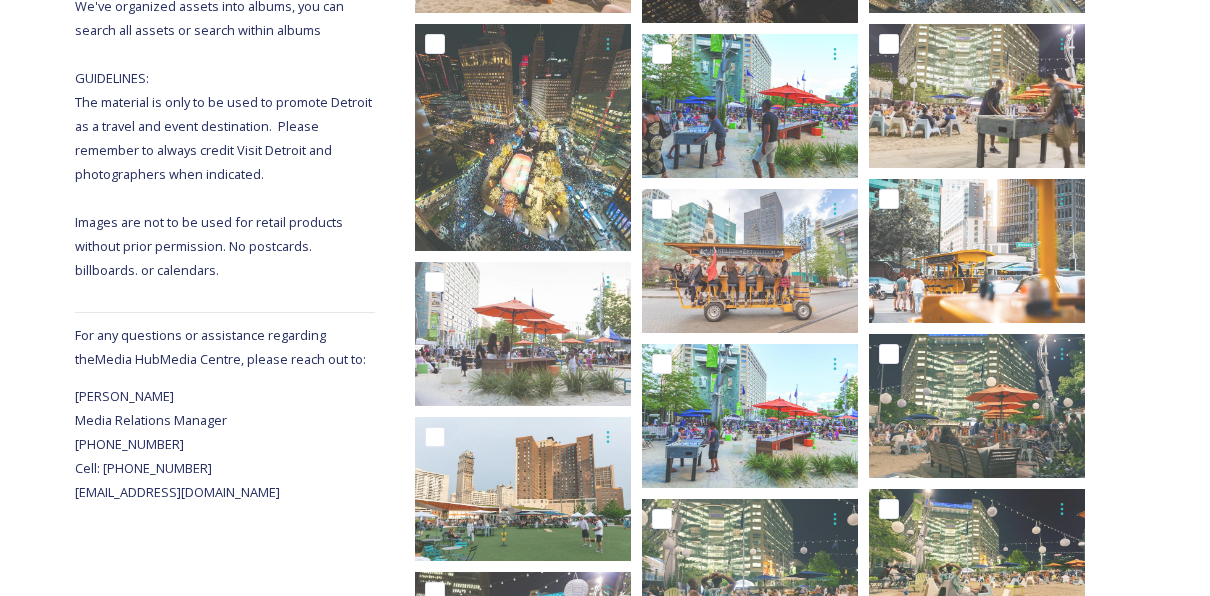 click on "Media Hub Search 49  file s Filters Date Created Select all" at bounding box center [755, 944] 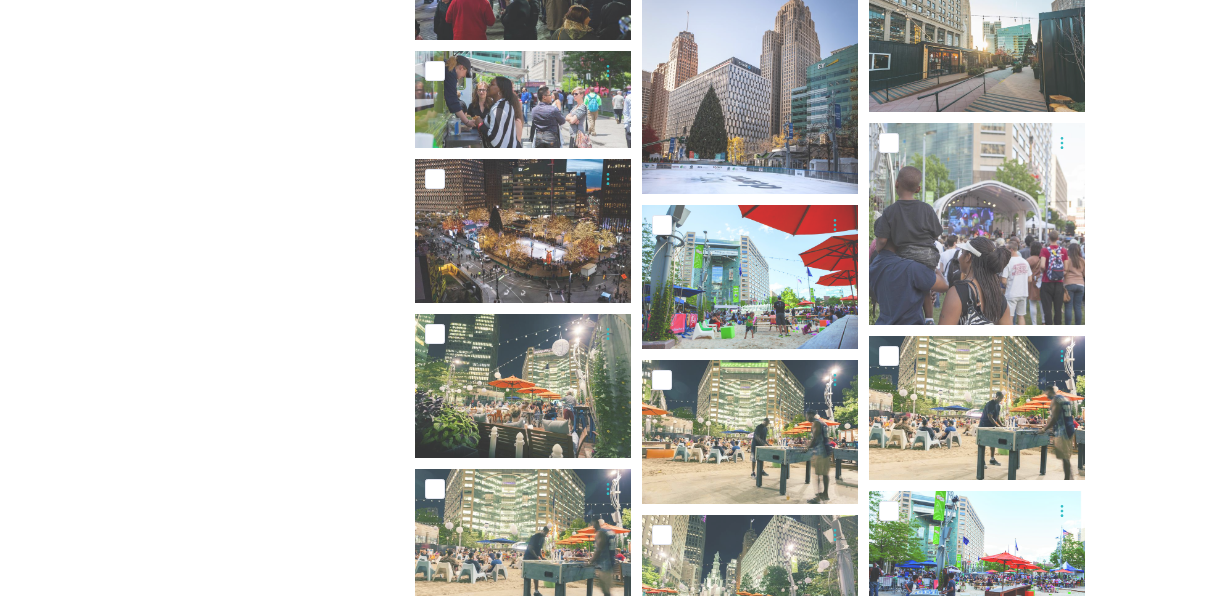 scroll, scrollTop: 1833, scrollLeft: 0, axis: vertical 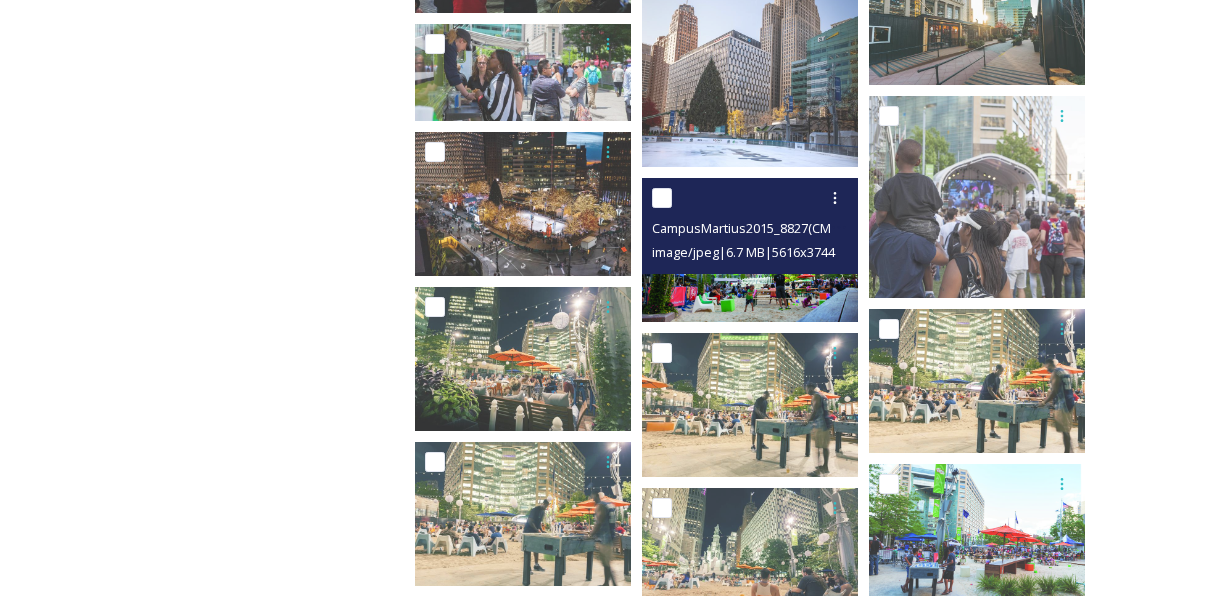 click at bounding box center [750, 250] 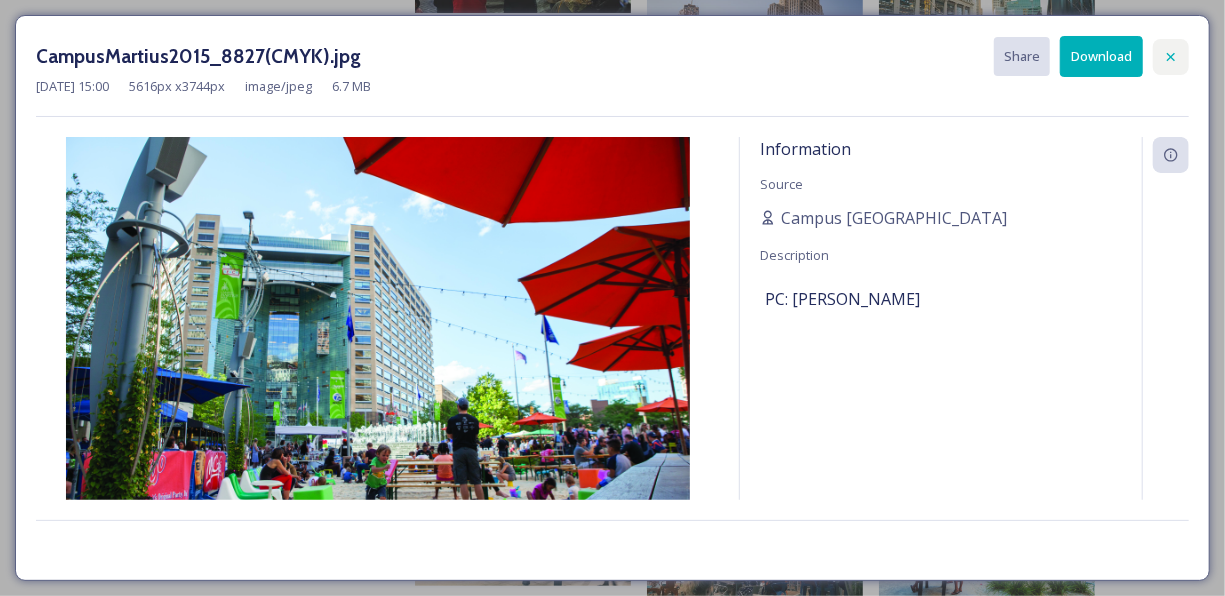 click at bounding box center [1171, 57] 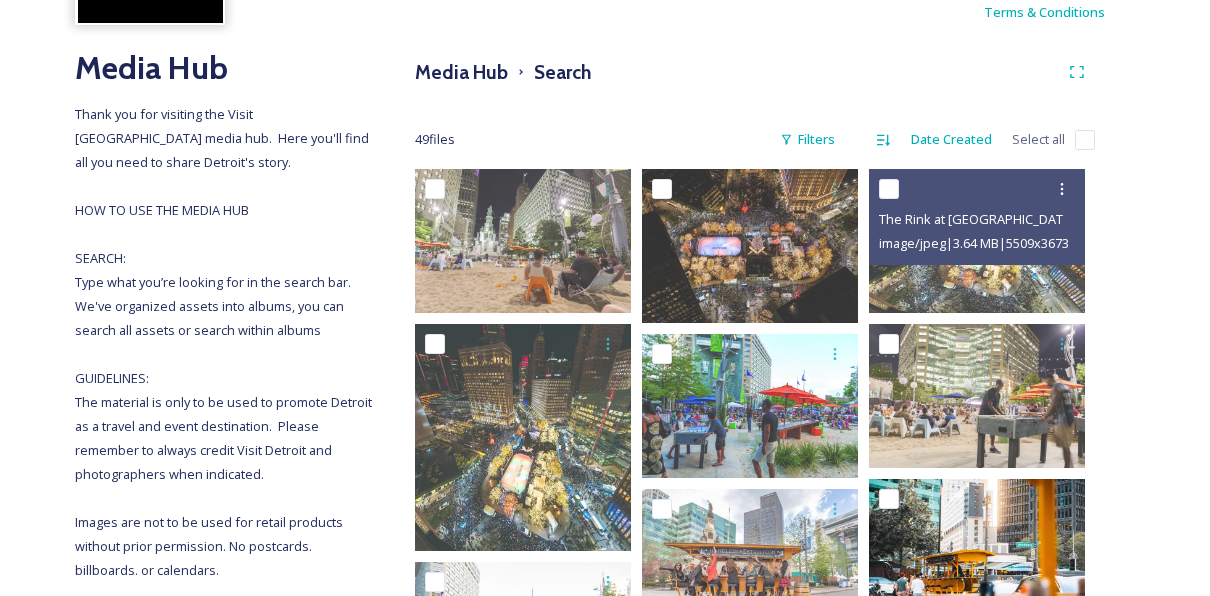 scroll, scrollTop: 333, scrollLeft: 0, axis: vertical 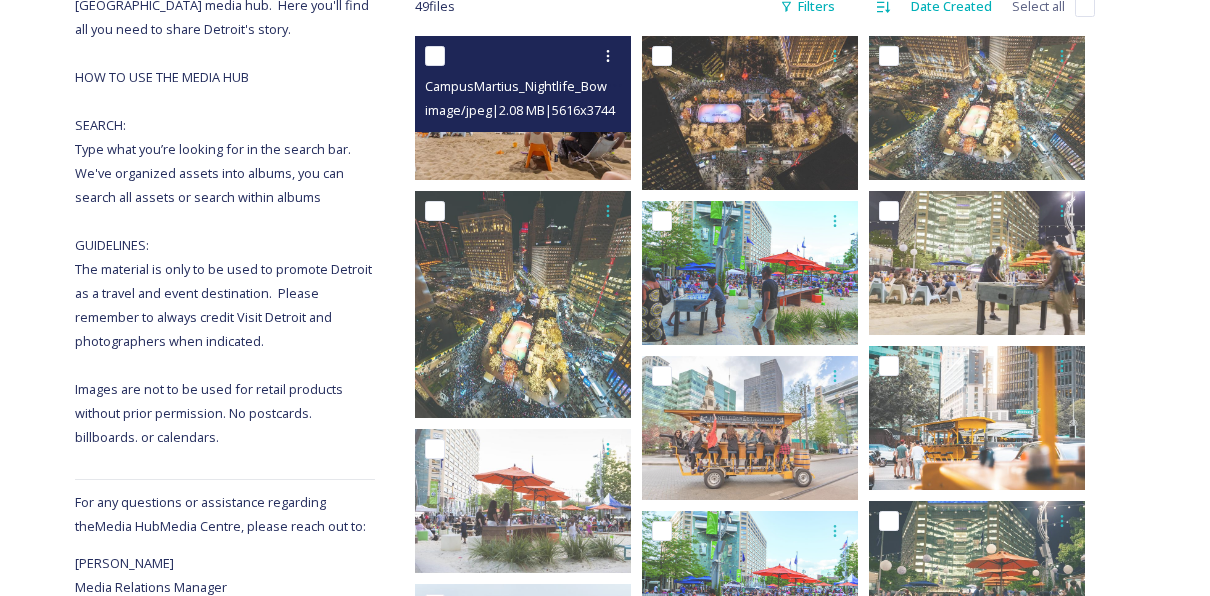 click at bounding box center [523, 108] 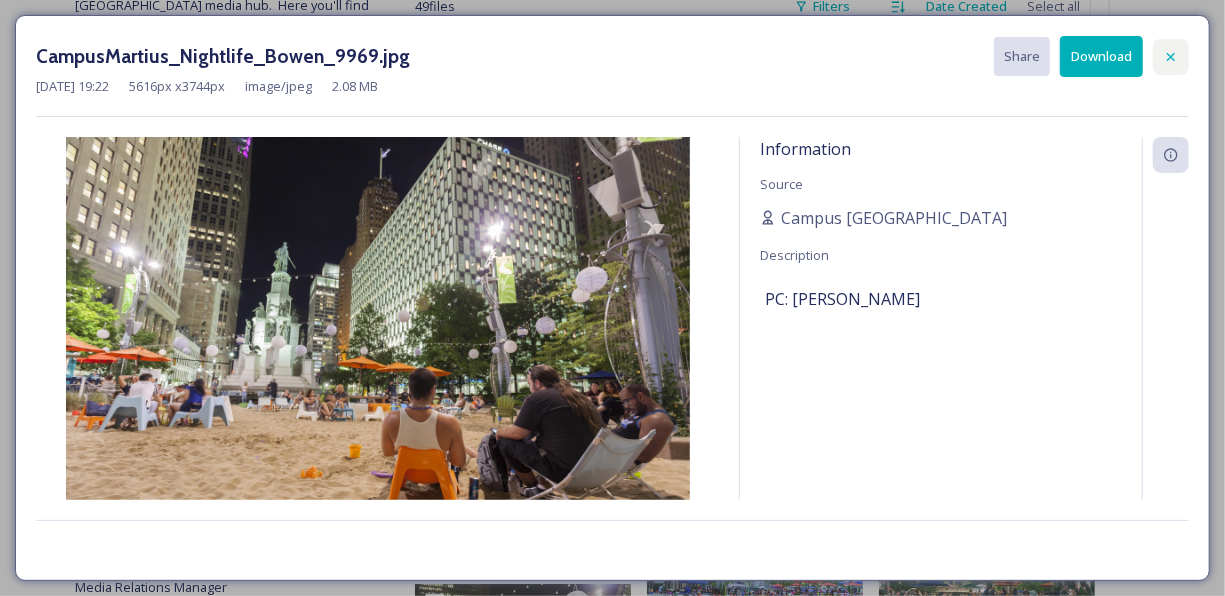 click 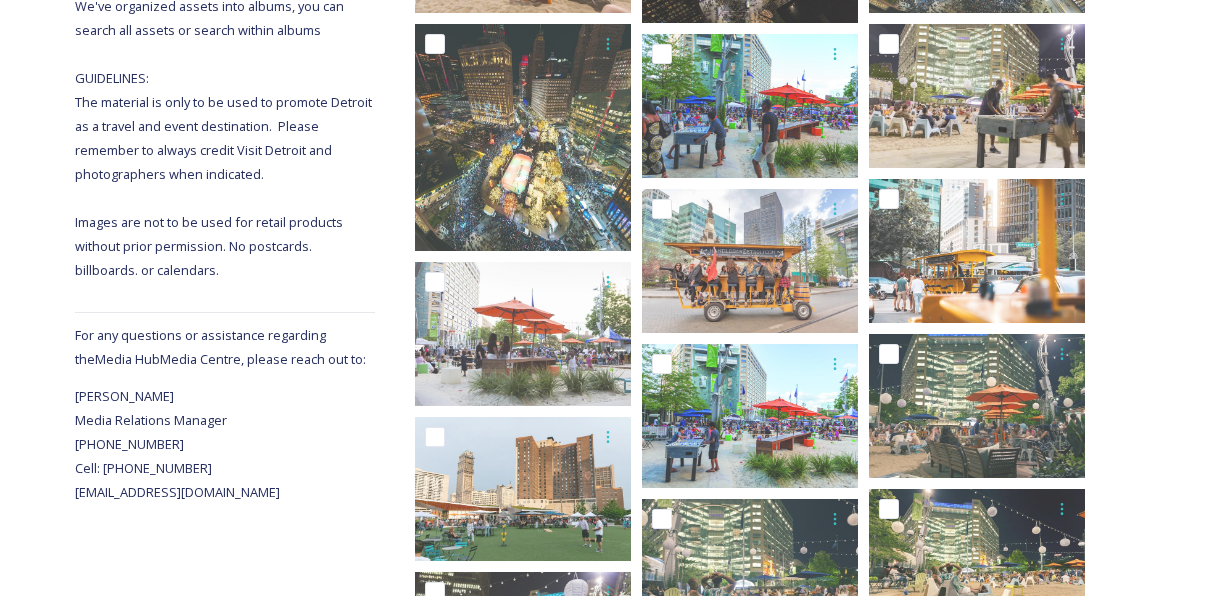 scroll, scrollTop: 666, scrollLeft: 0, axis: vertical 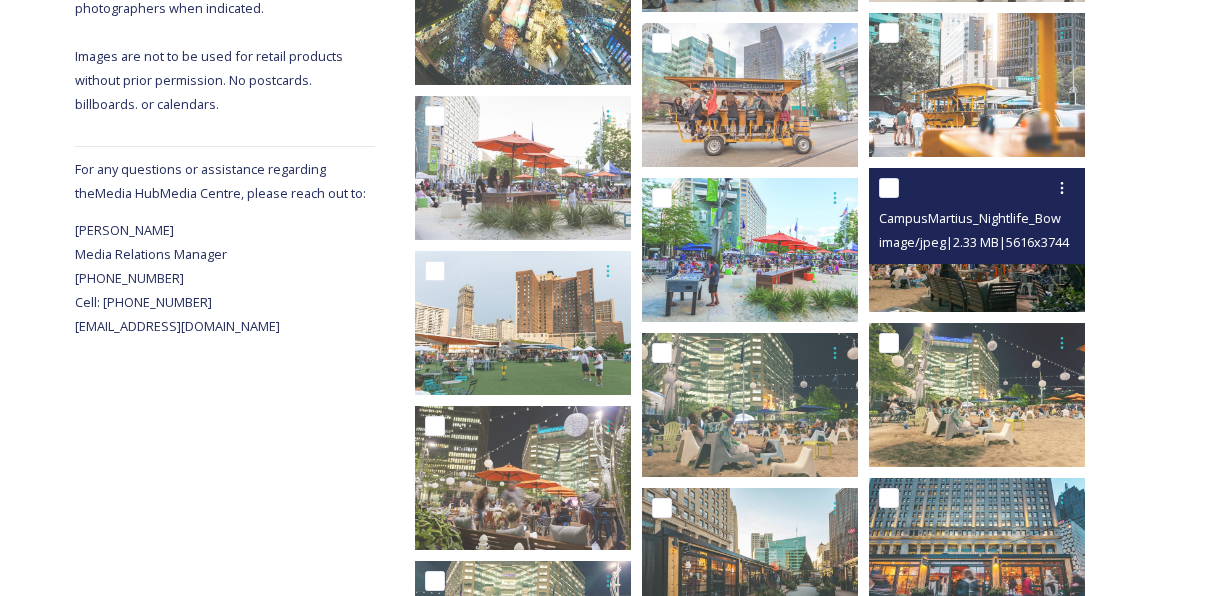 click at bounding box center [977, 240] 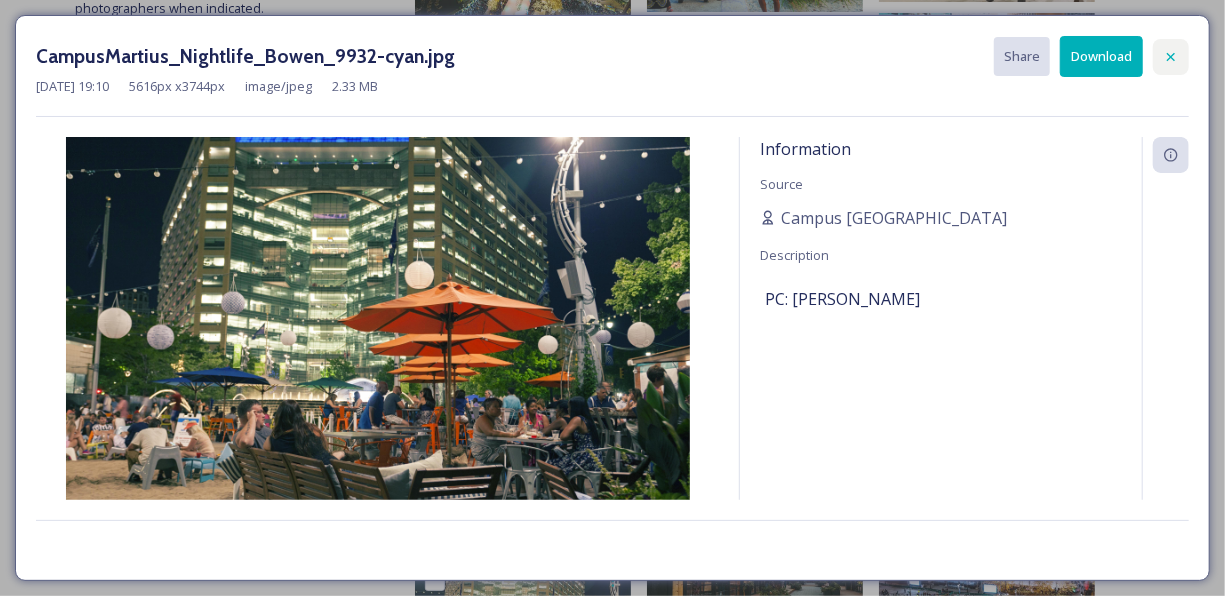 click 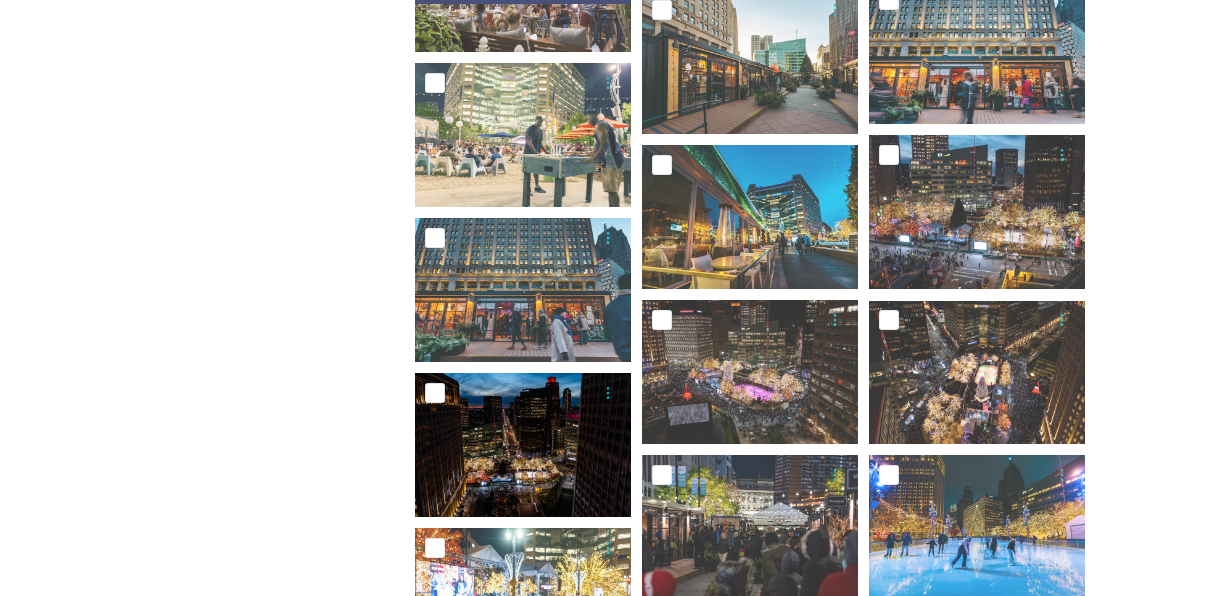 scroll, scrollTop: 1166, scrollLeft: 0, axis: vertical 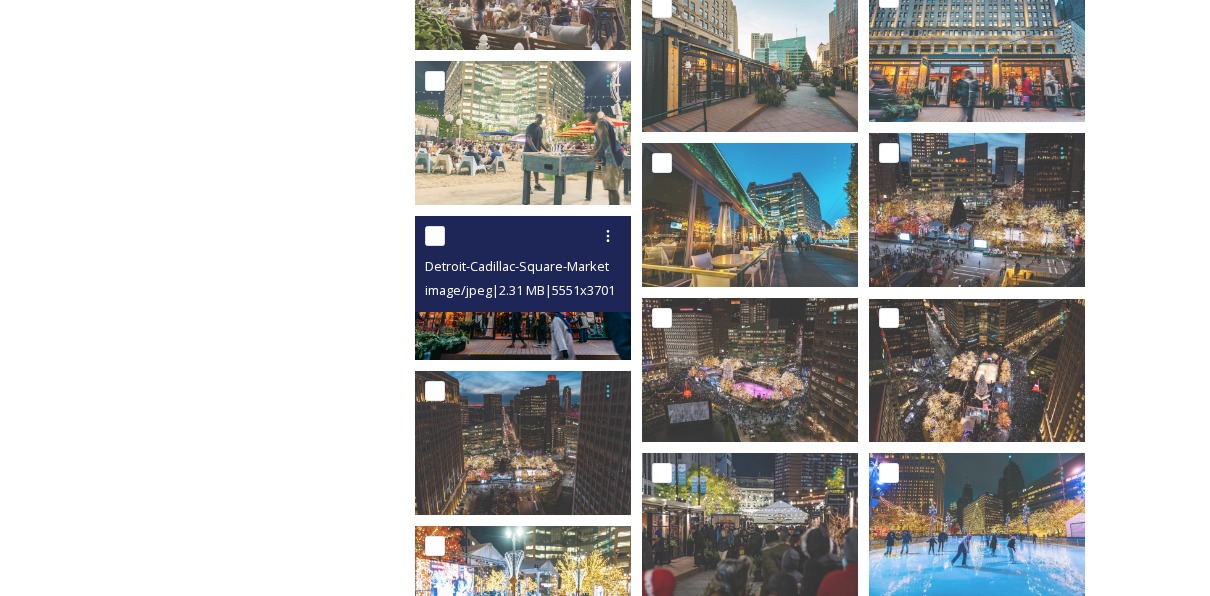 click at bounding box center [523, 288] 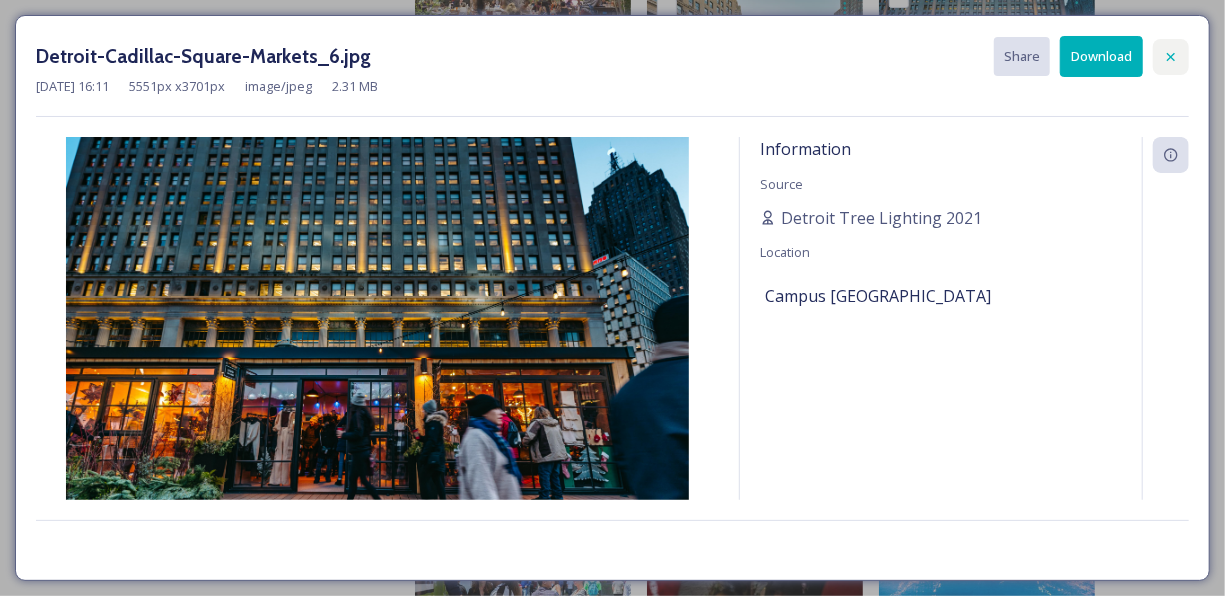 click at bounding box center [1171, 57] 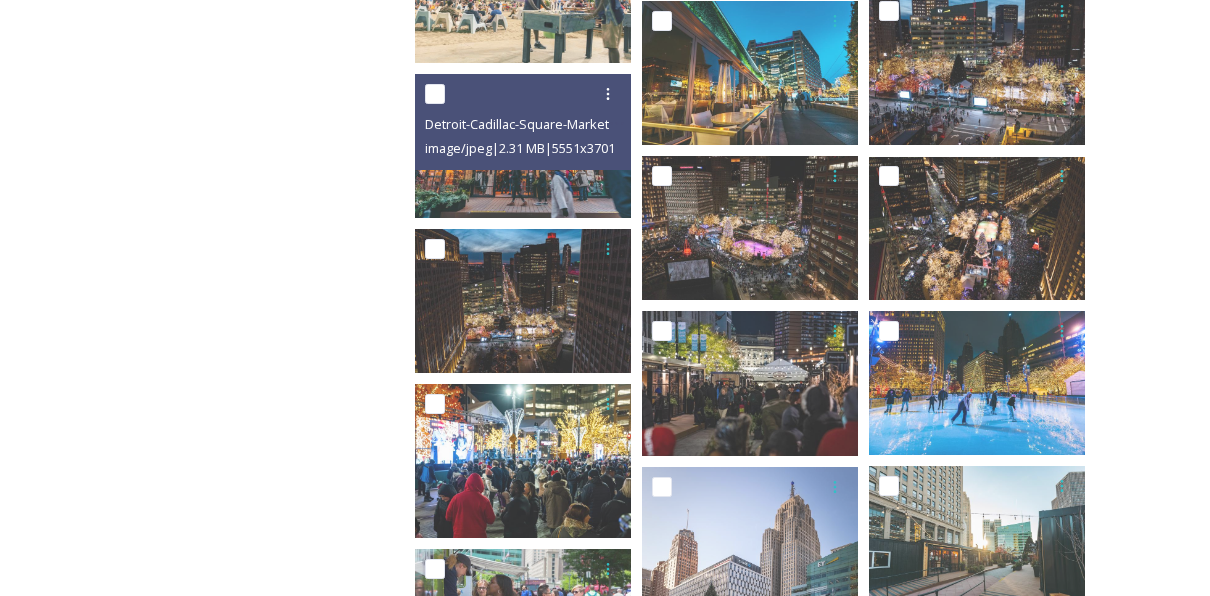 scroll, scrollTop: 1500, scrollLeft: 0, axis: vertical 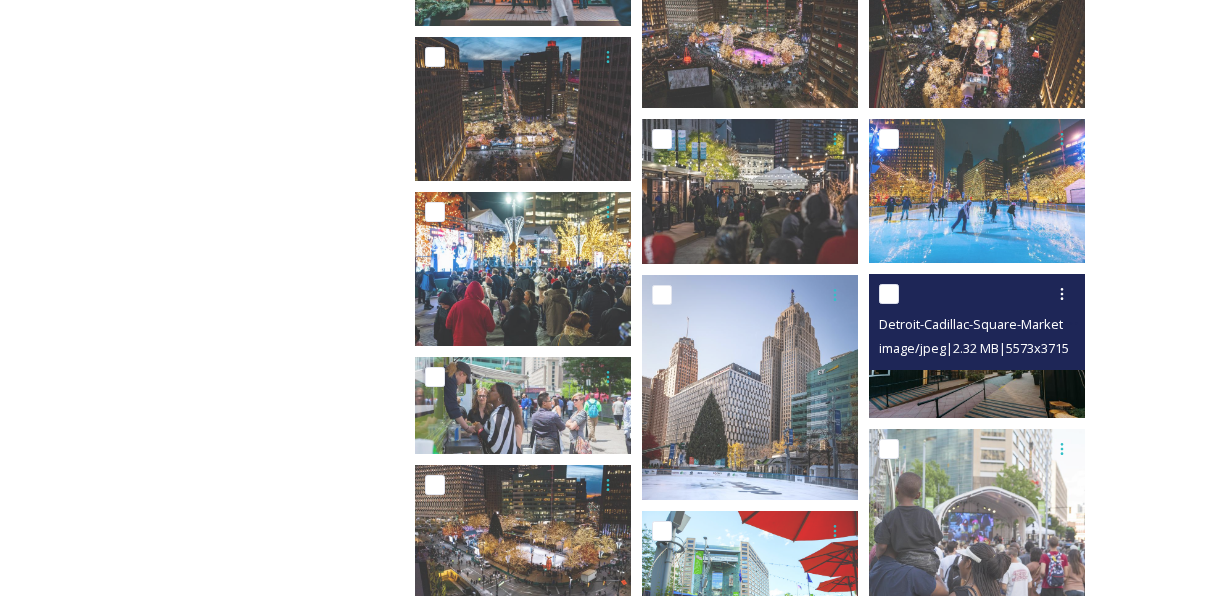 click at bounding box center [977, 346] 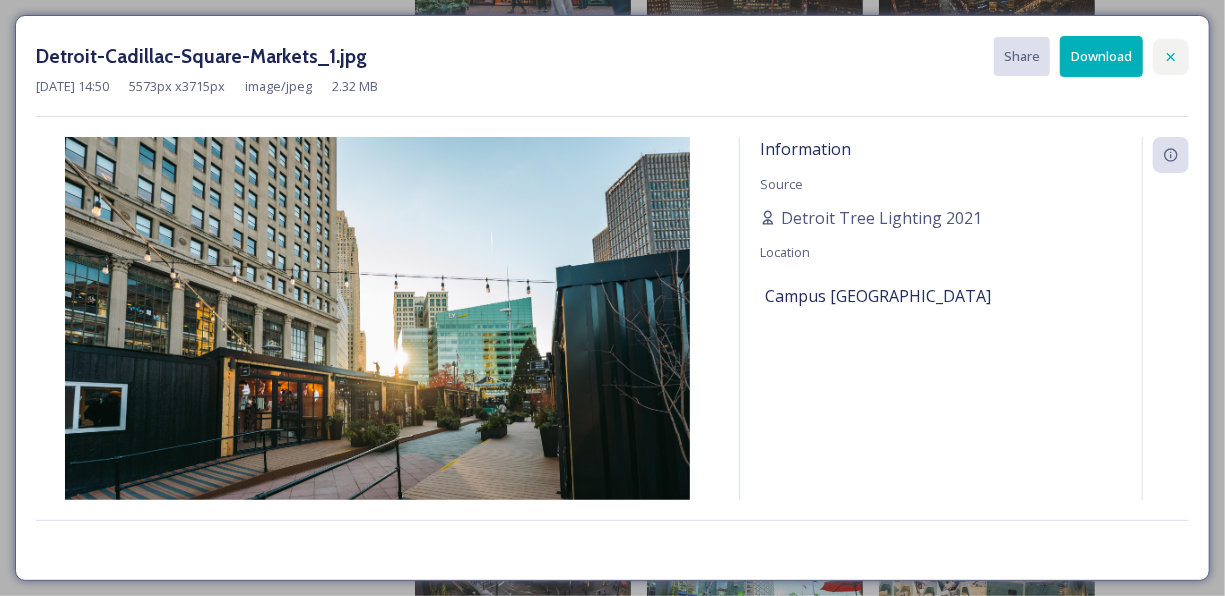 click 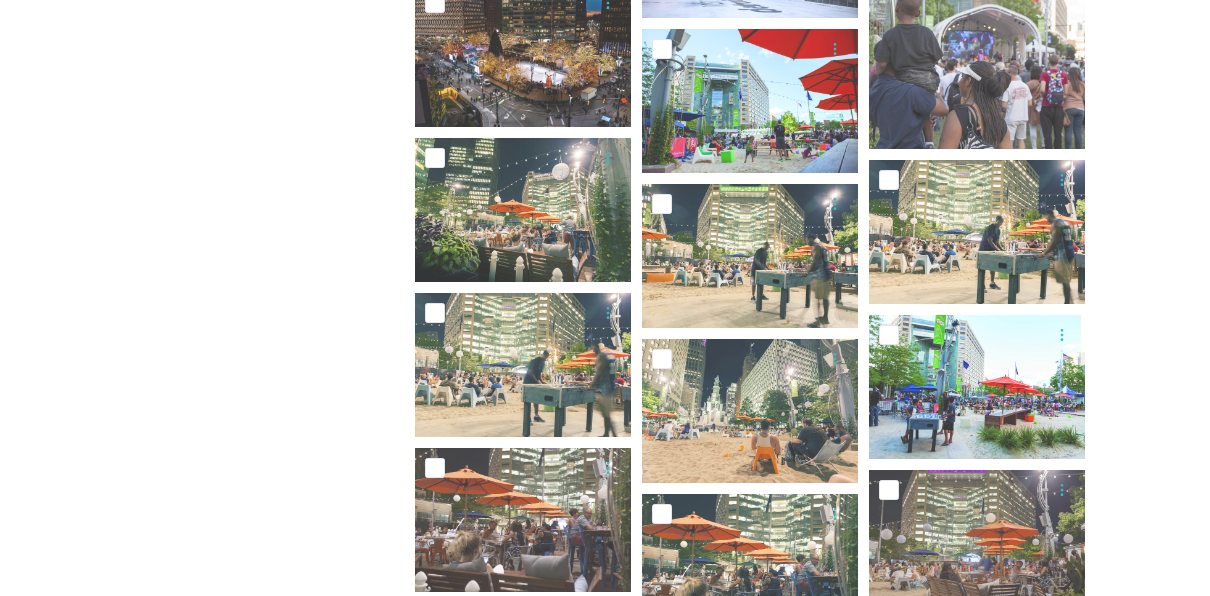 scroll, scrollTop: 2000, scrollLeft: 0, axis: vertical 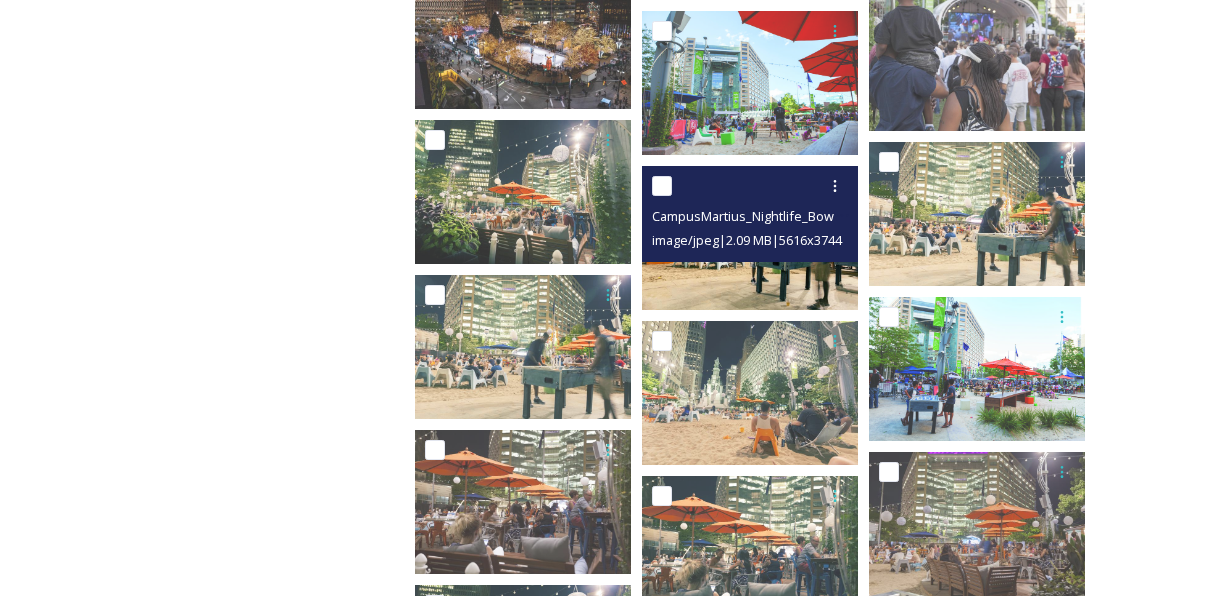 click at bounding box center (750, 238) 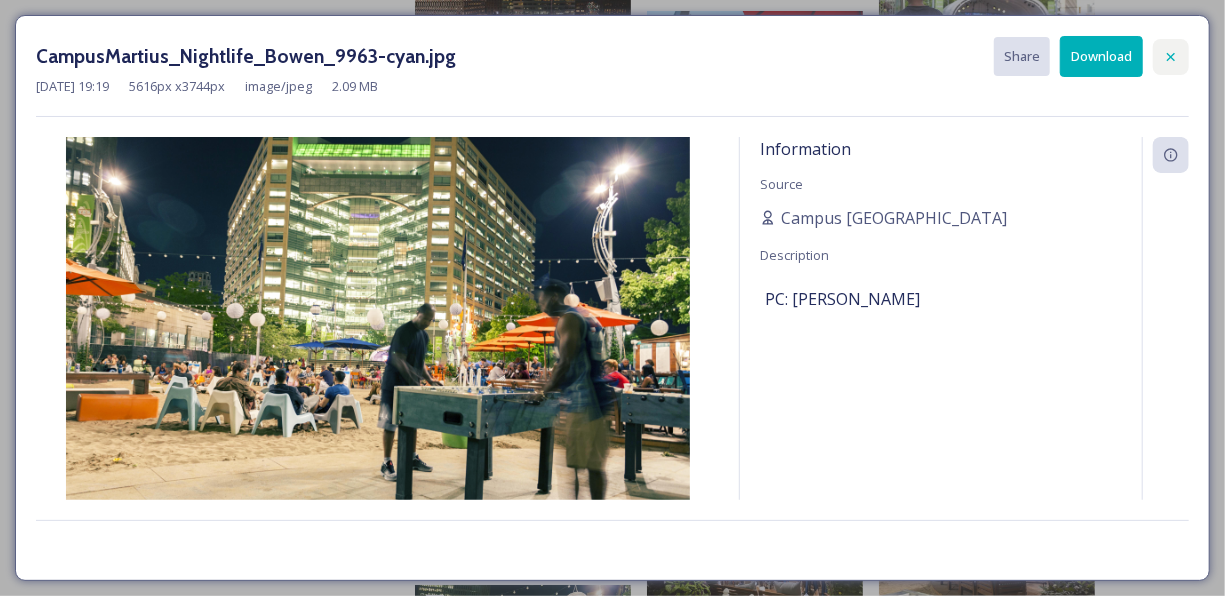 click at bounding box center (1171, 57) 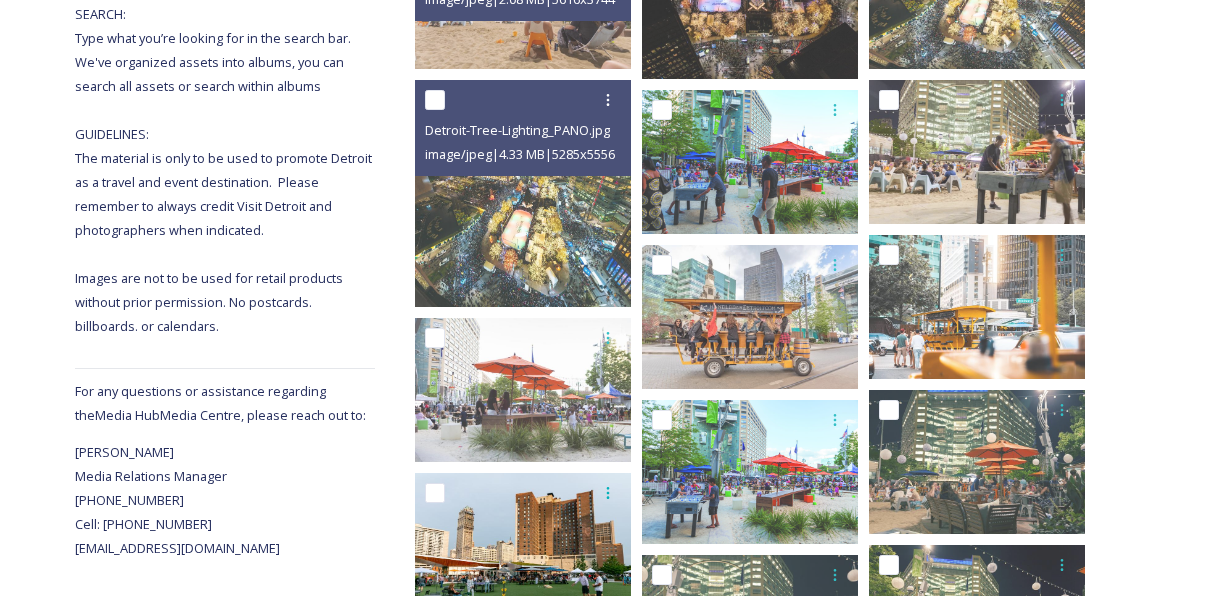 scroll, scrollTop: 0, scrollLeft: 0, axis: both 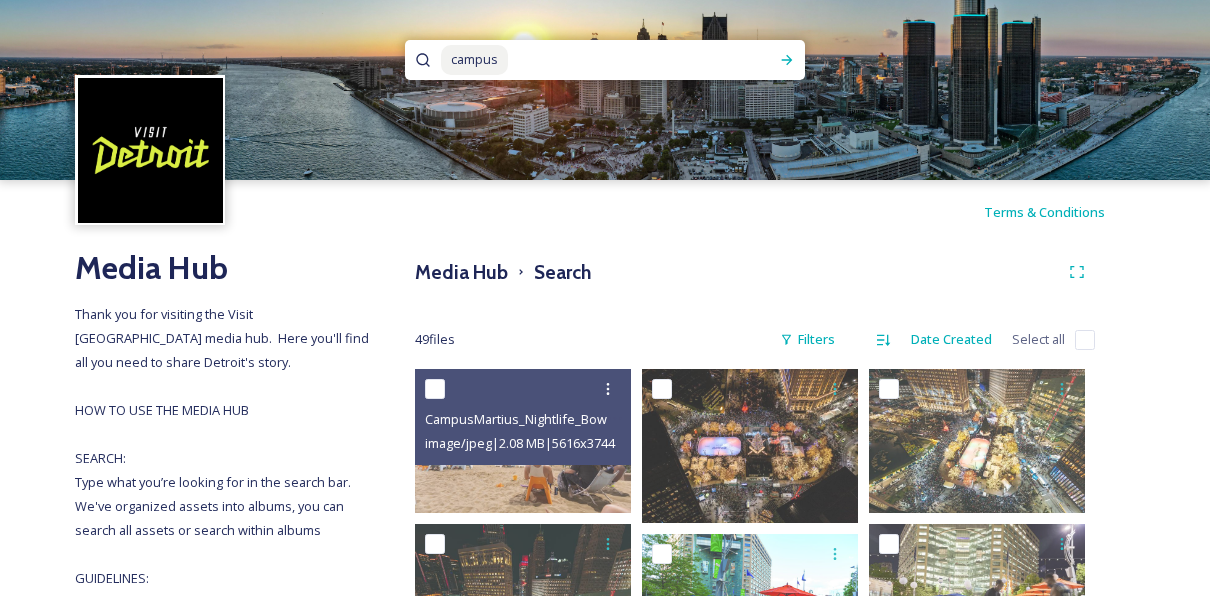 click at bounding box center (618, 60) 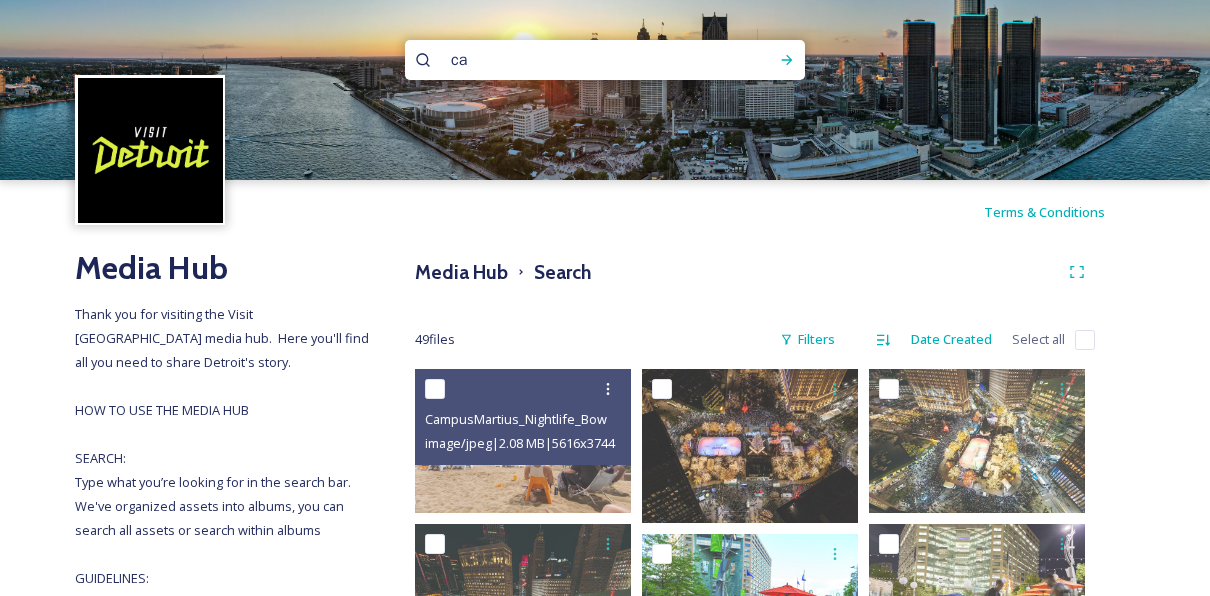 type on "c" 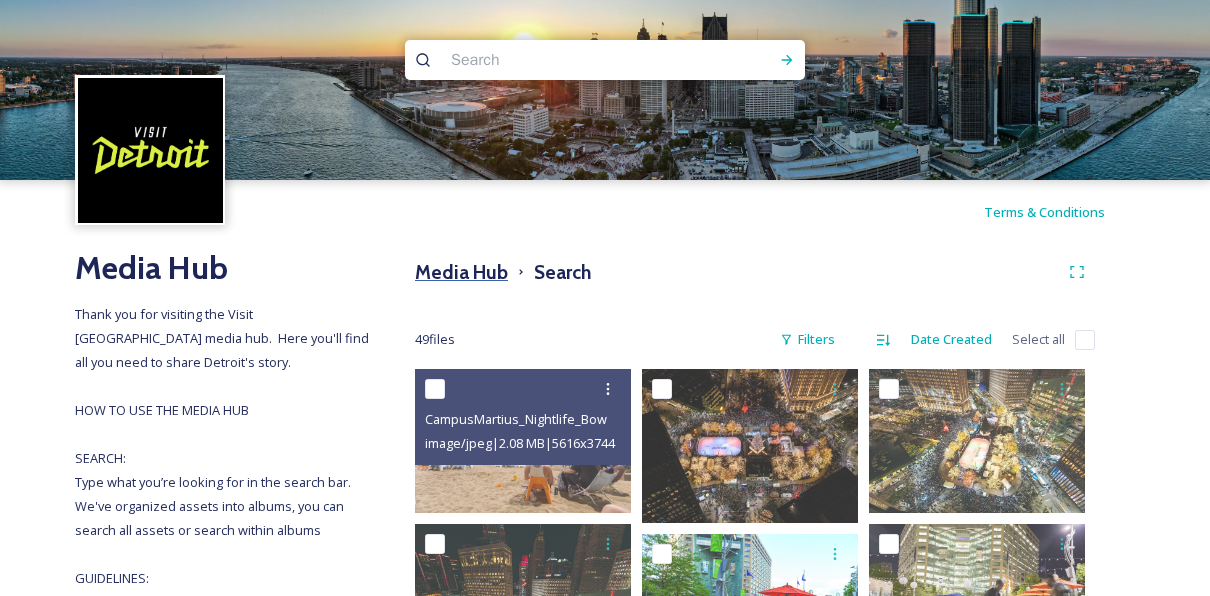 type 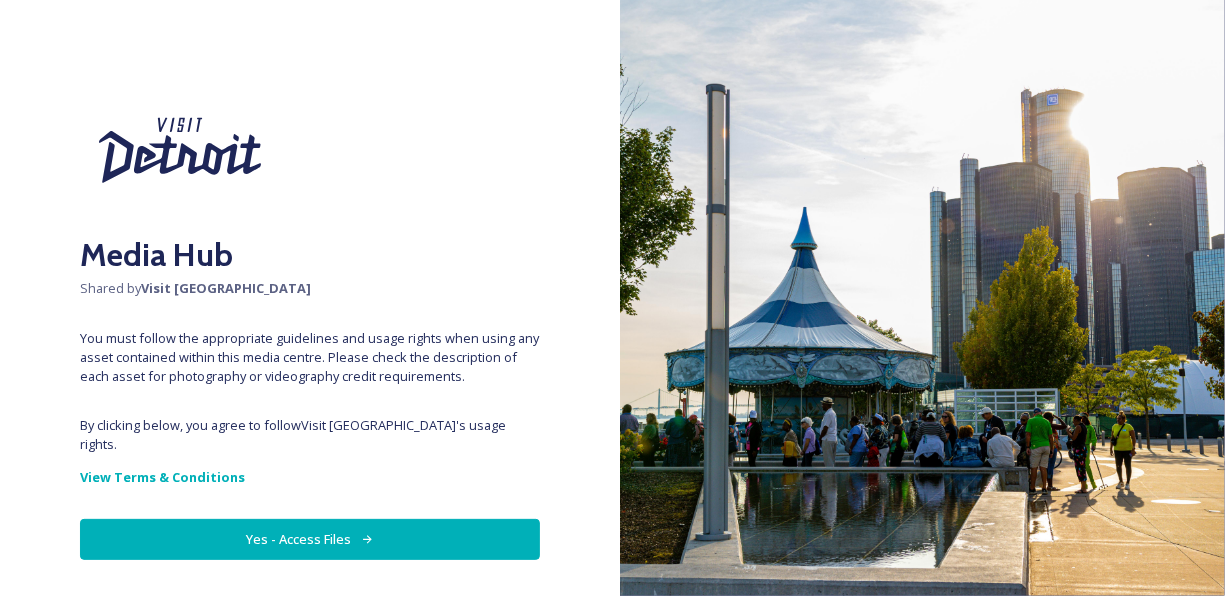 click on "Yes - Access Files" at bounding box center (310, 539) 